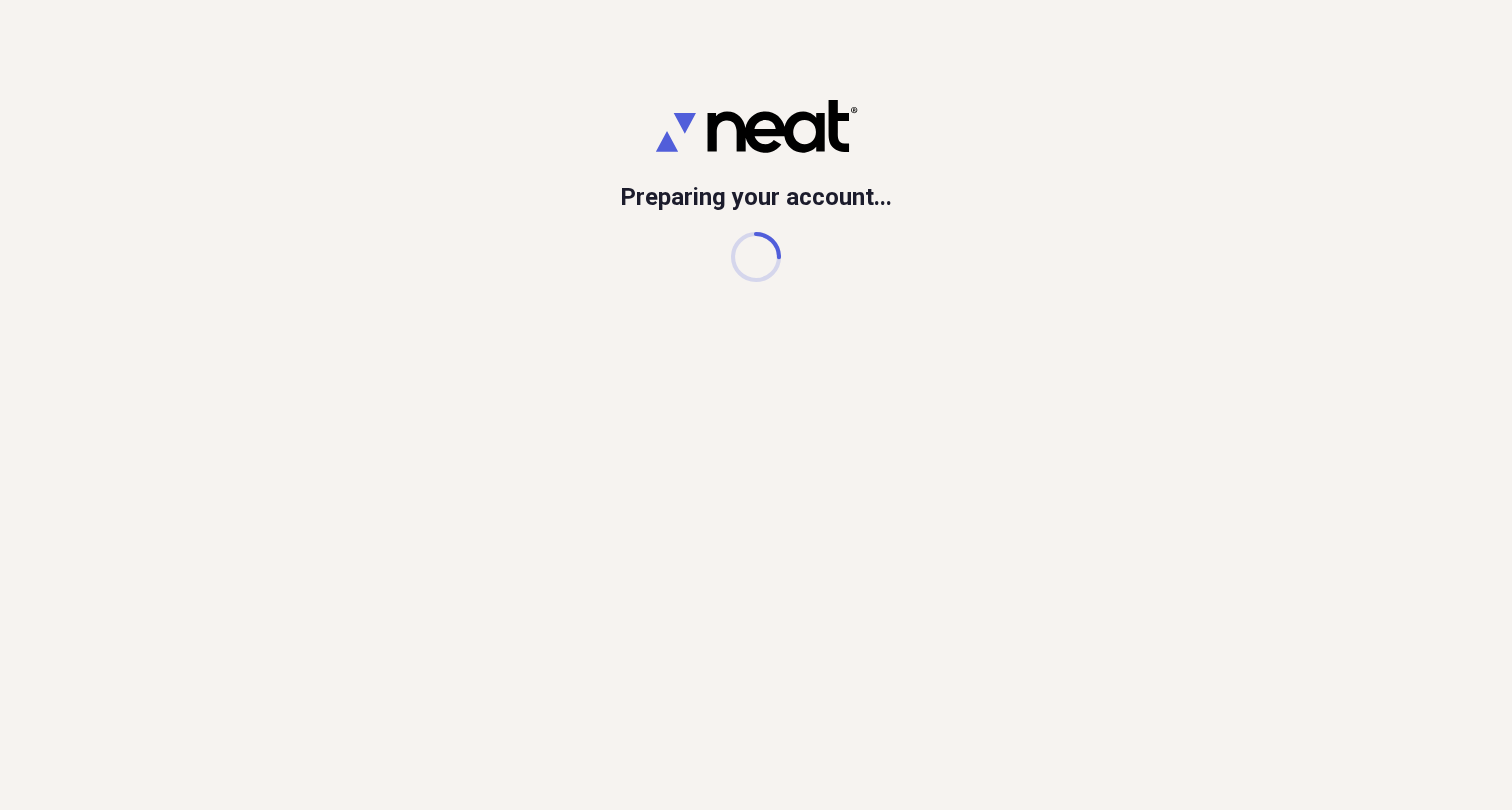 scroll, scrollTop: 0, scrollLeft: 0, axis: both 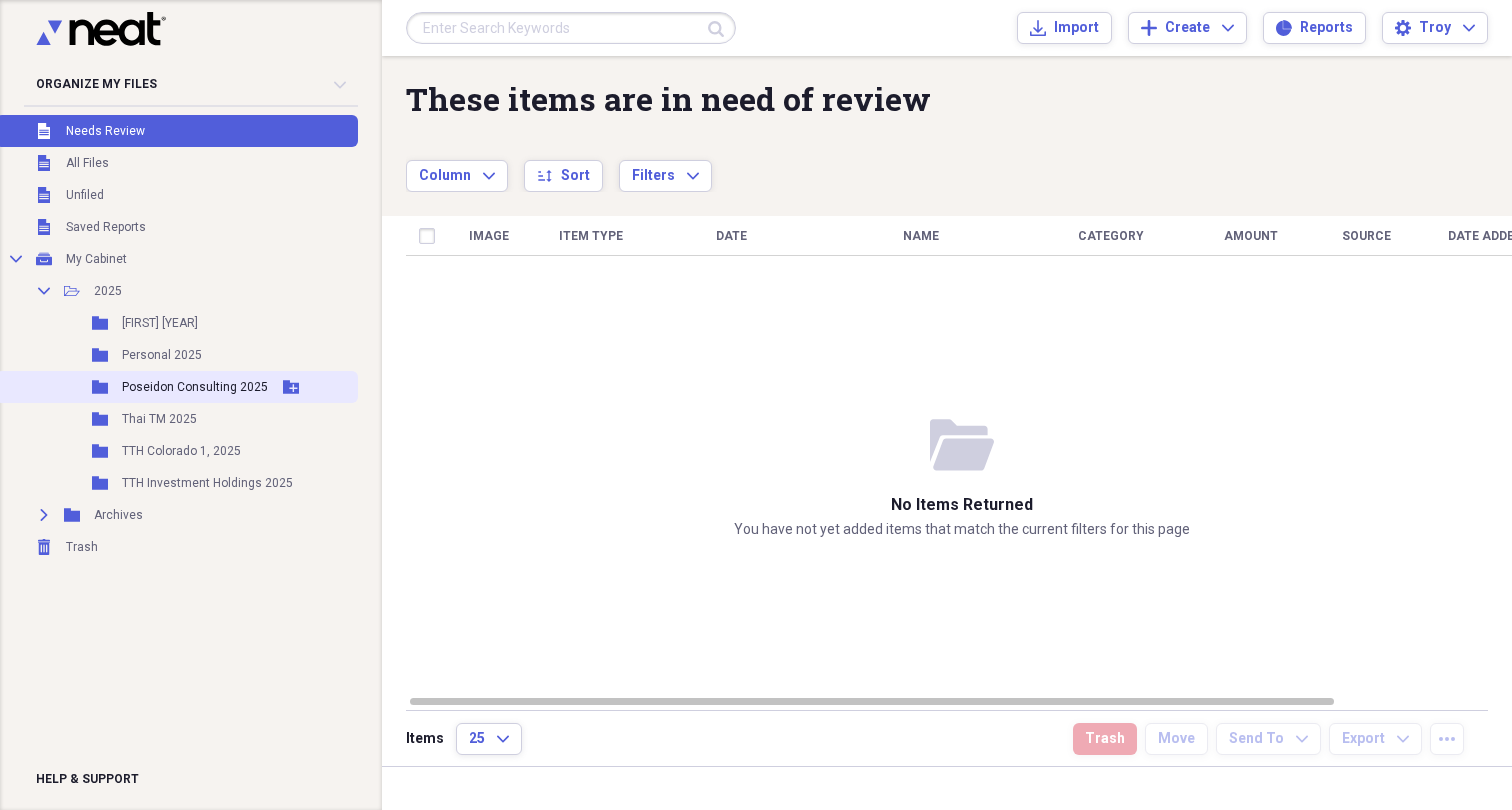 click on "Folder Poseidon Consulting 2025 Add Folder" at bounding box center [177, 387] 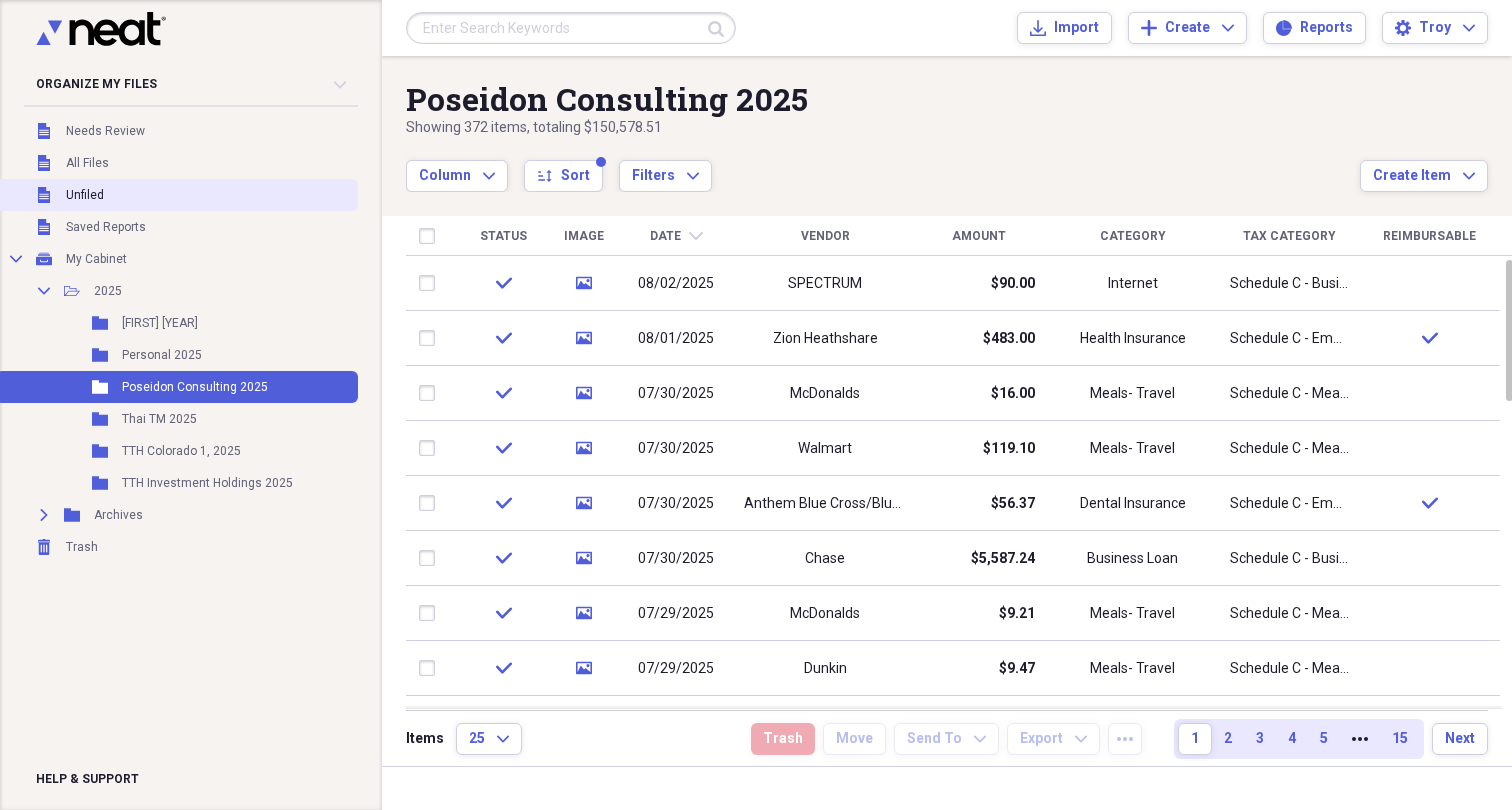 click on "Unfiled" at bounding box center [85, 195] 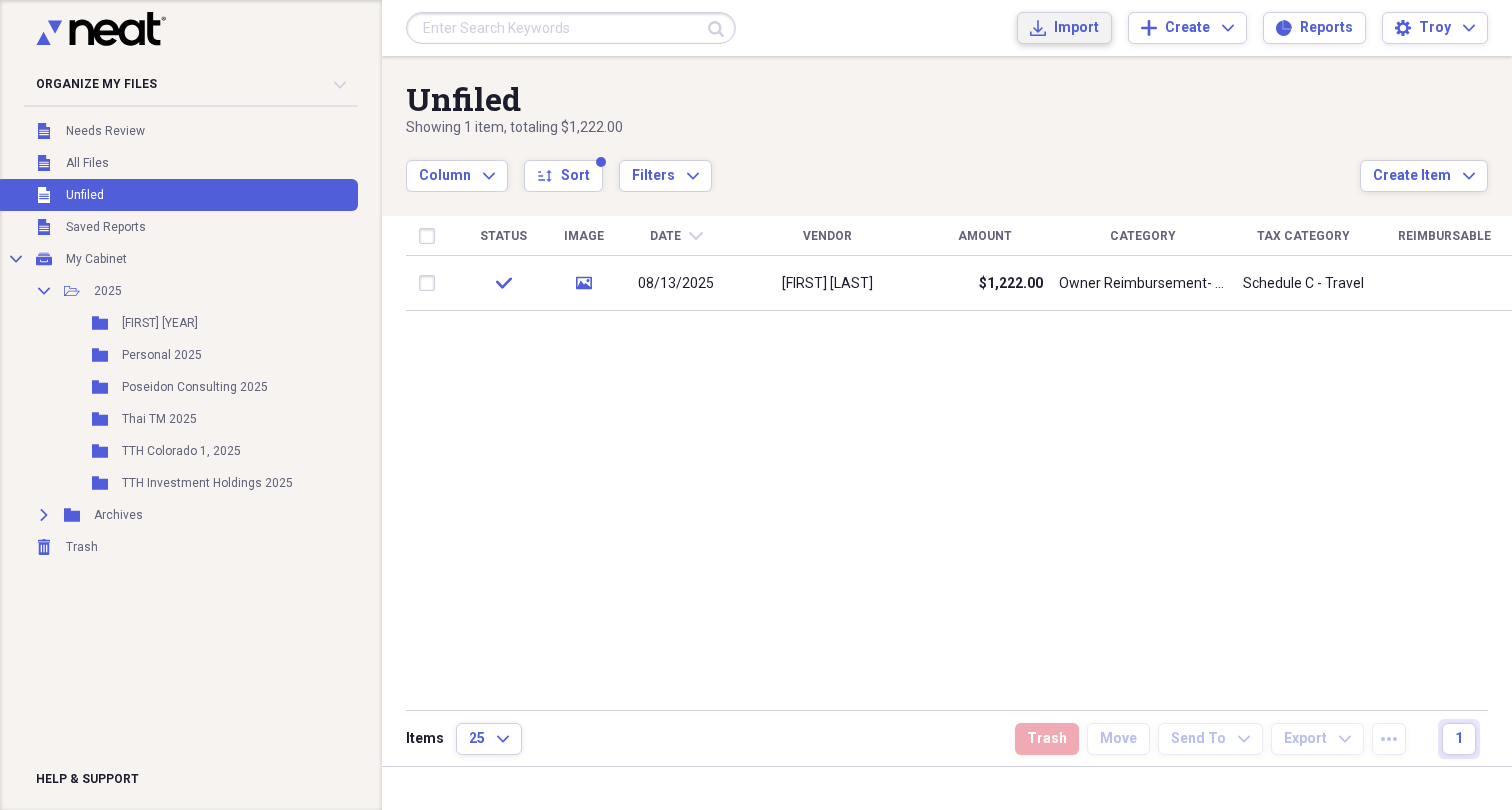 click on "Import Import" at bounding box center (1064, 28) 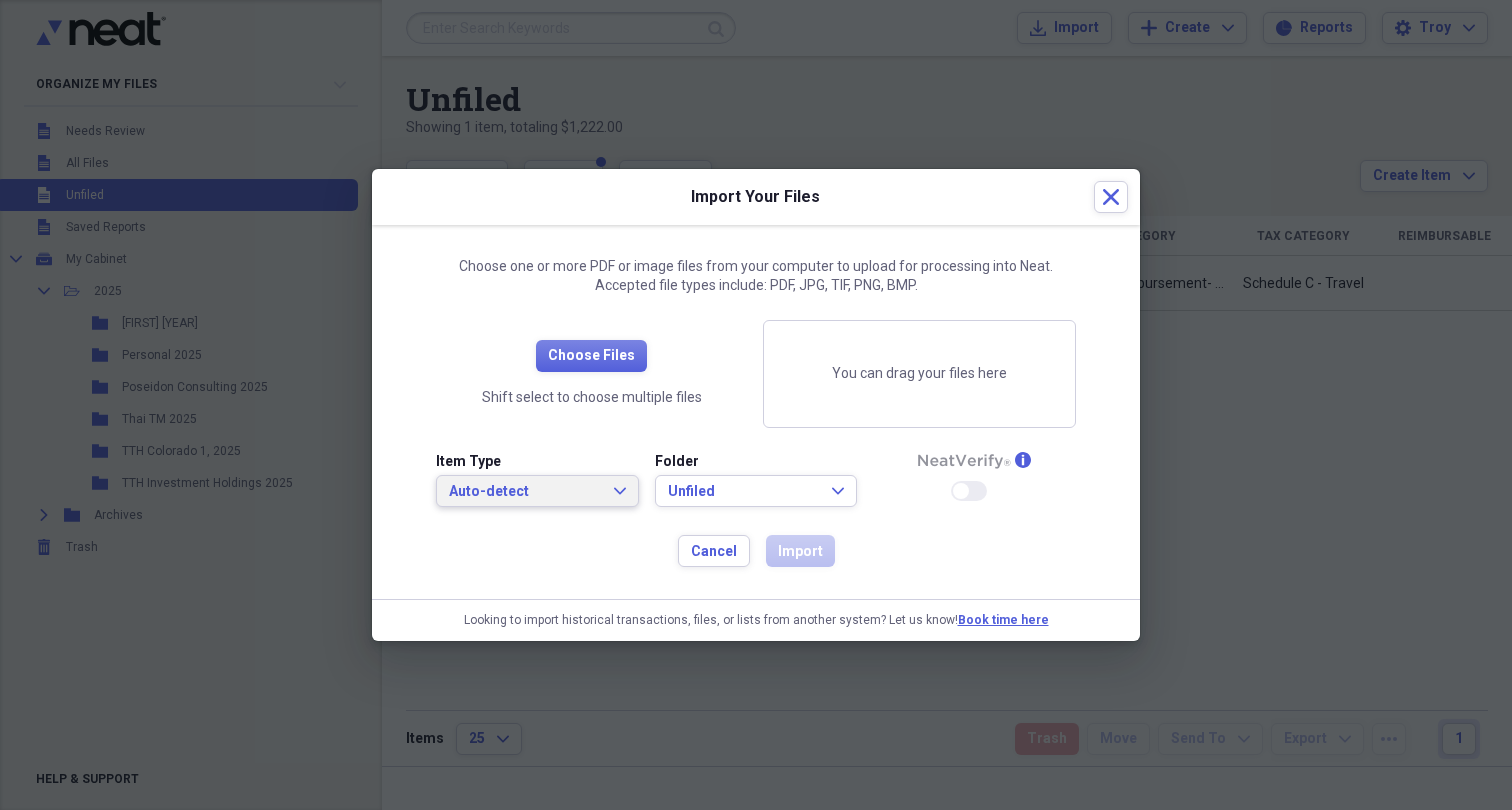 click on "Auto-detect Expand" at bounding box center (537, 491) 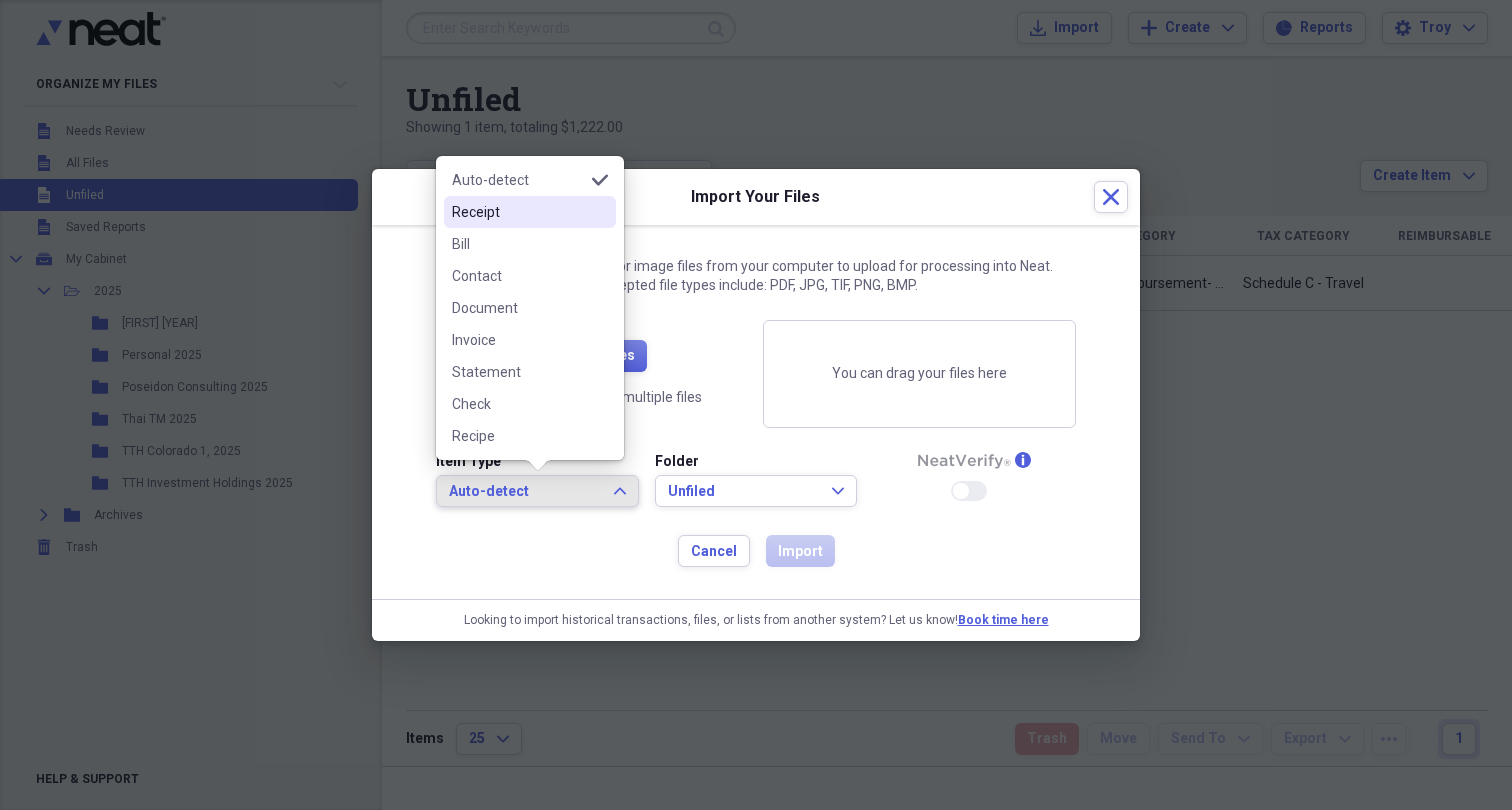click on "Receipt" at bounding box center (518, 212) 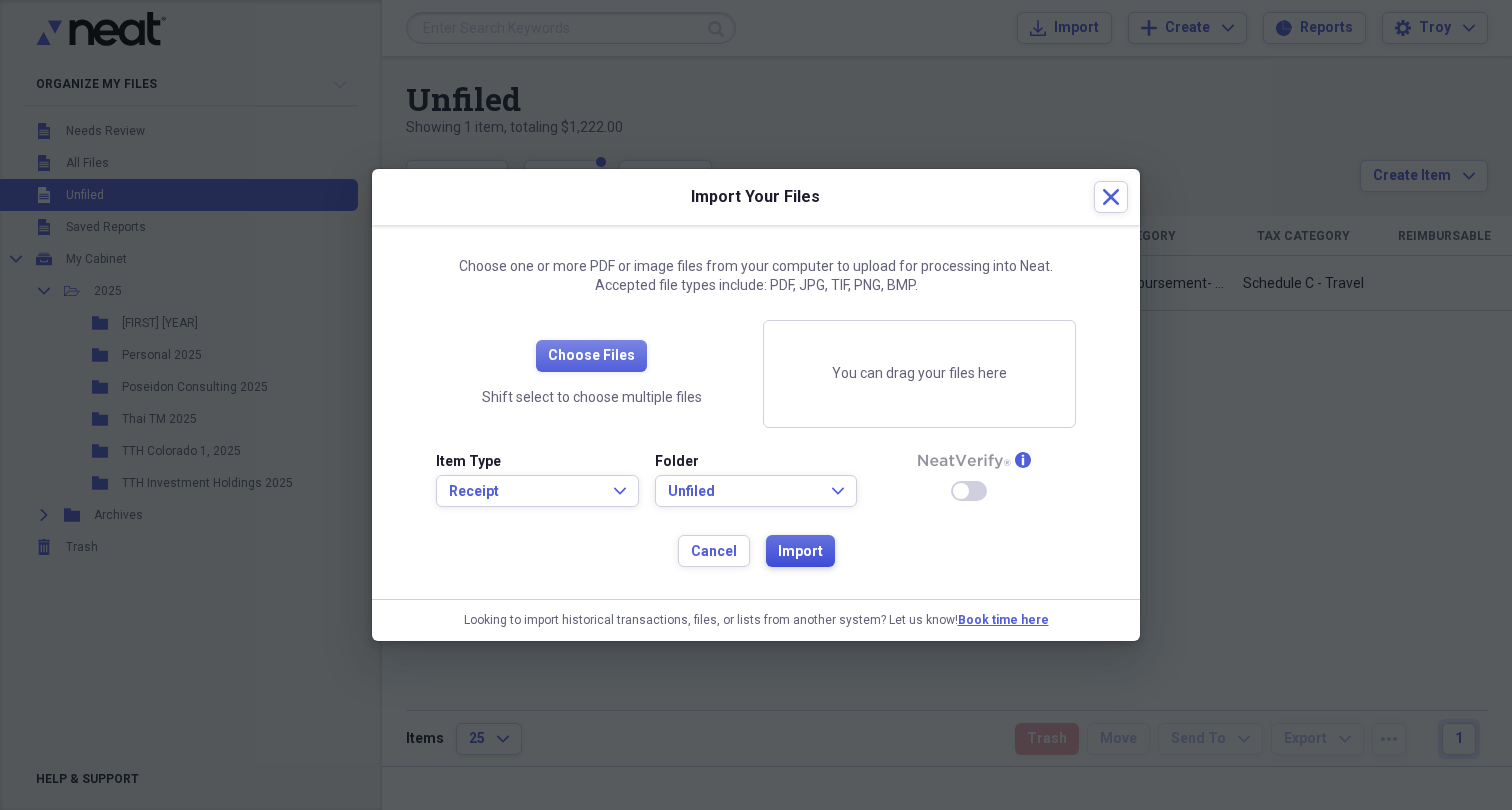 click on "Import" at bounding box center (800, 552) 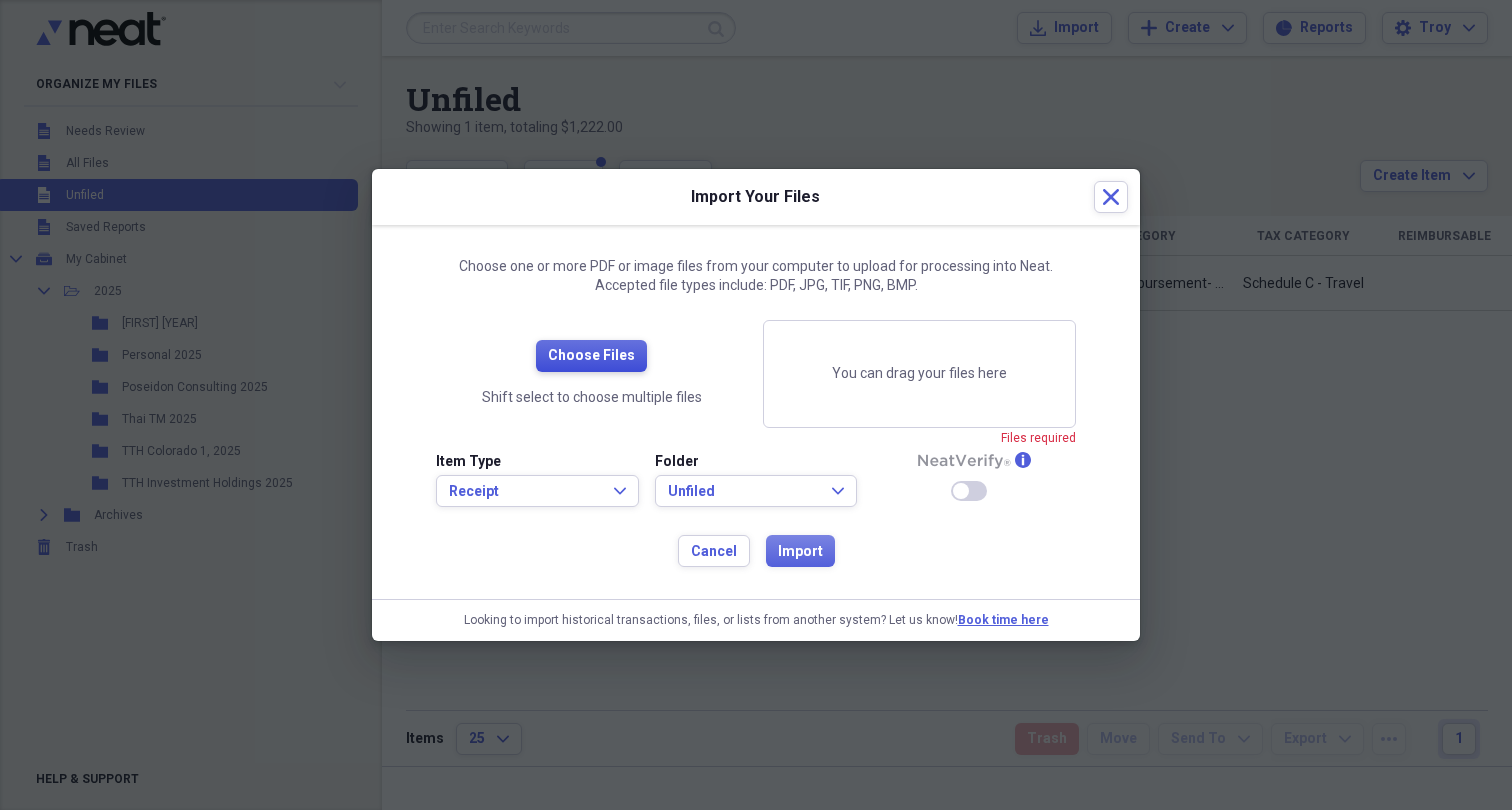 click on "Choose Files" at bounding box center (591, 356) 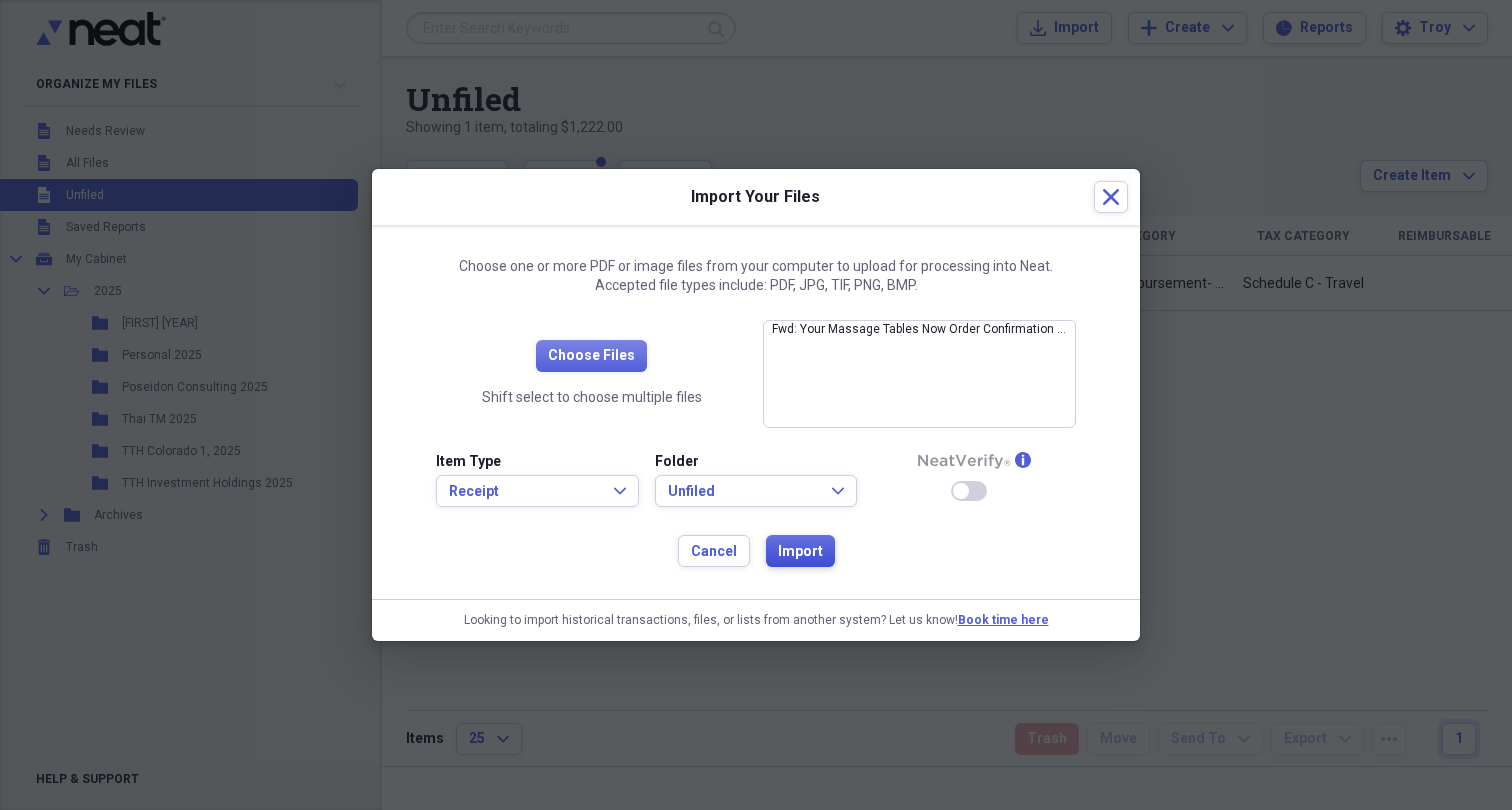 click on "Import" at bounding box center [800, 552] 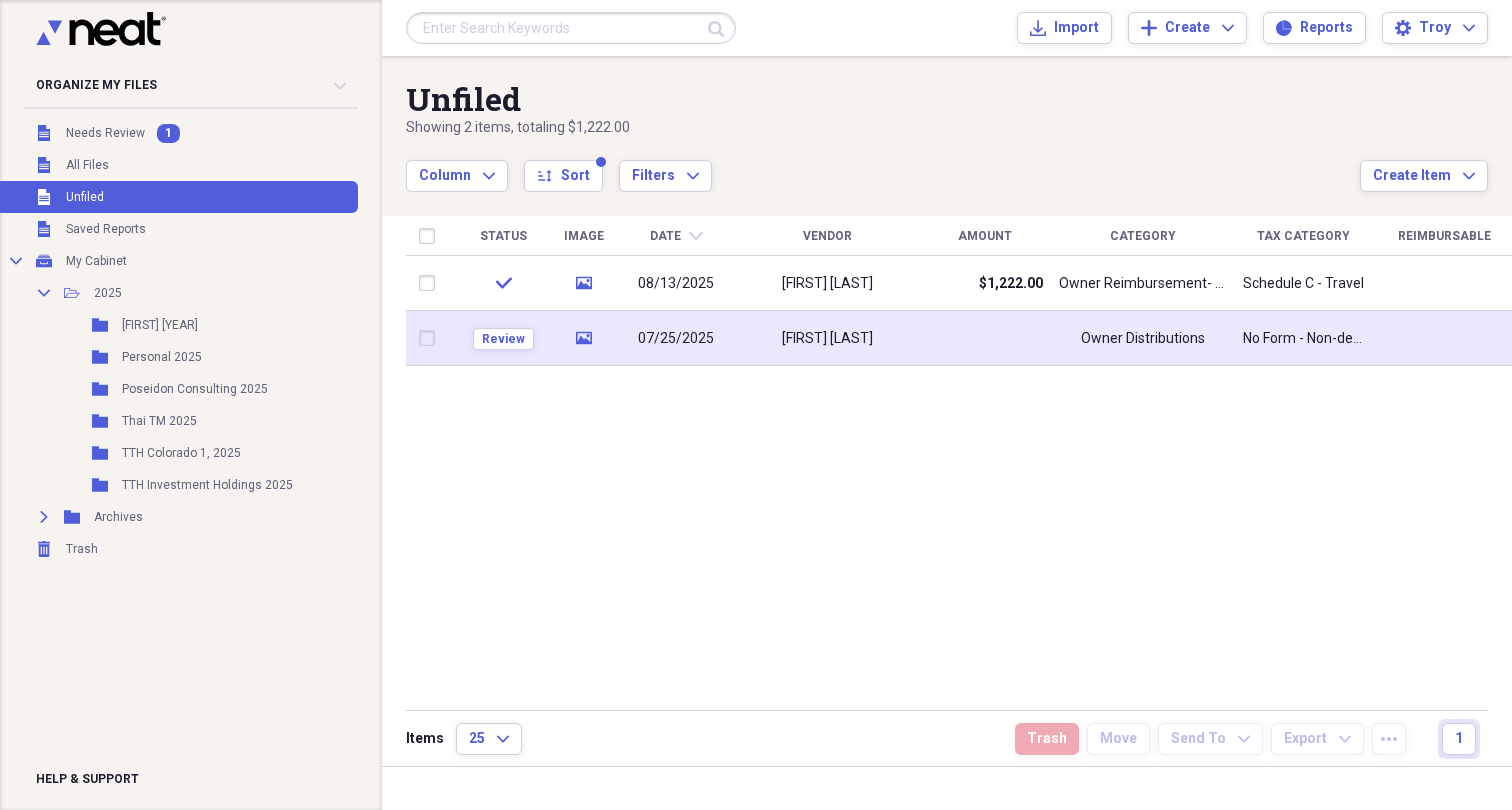 click on "media" at bounding box center [583, 338] 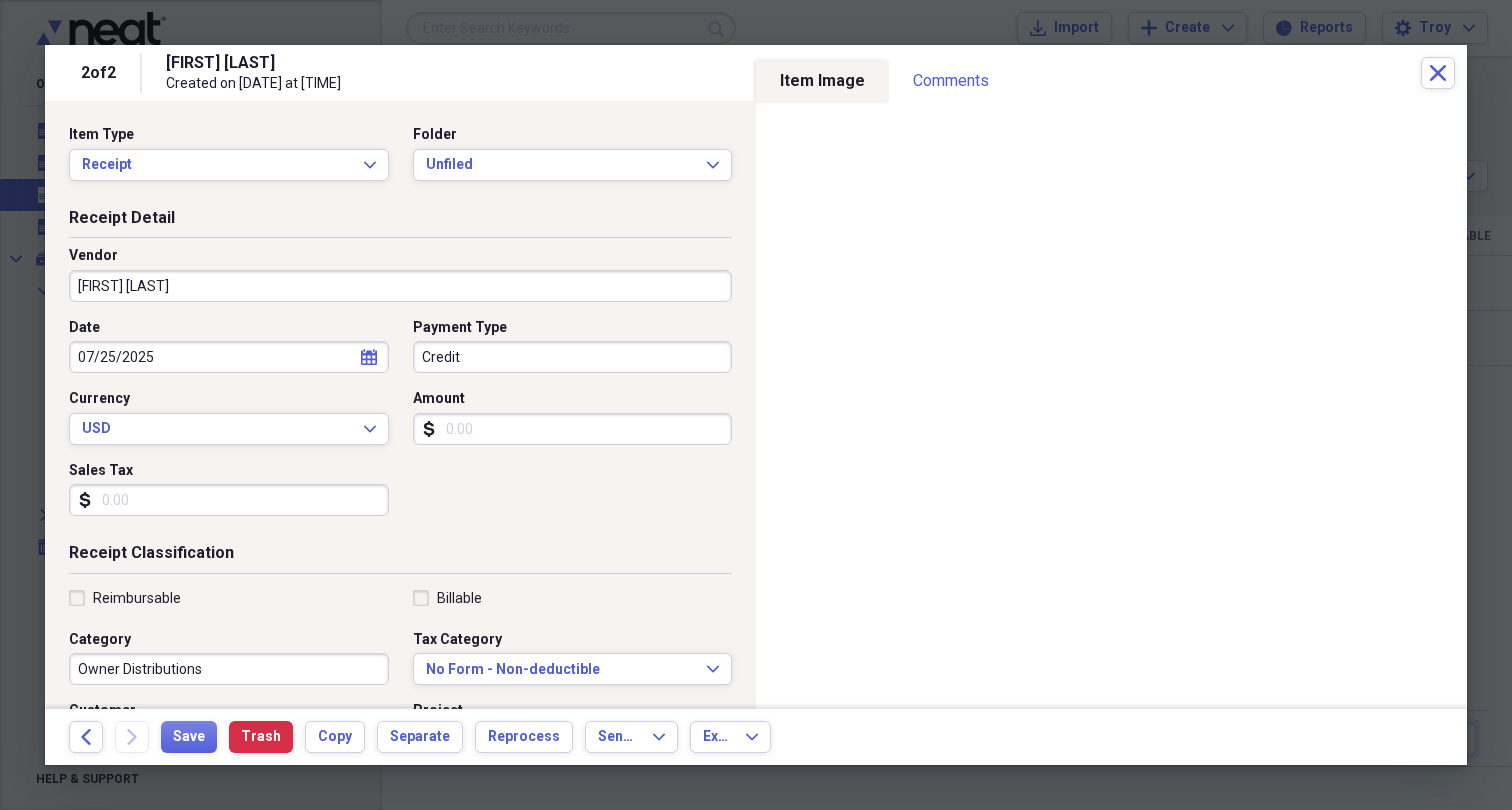 click on "Amount" at bounding box center [573, 429] 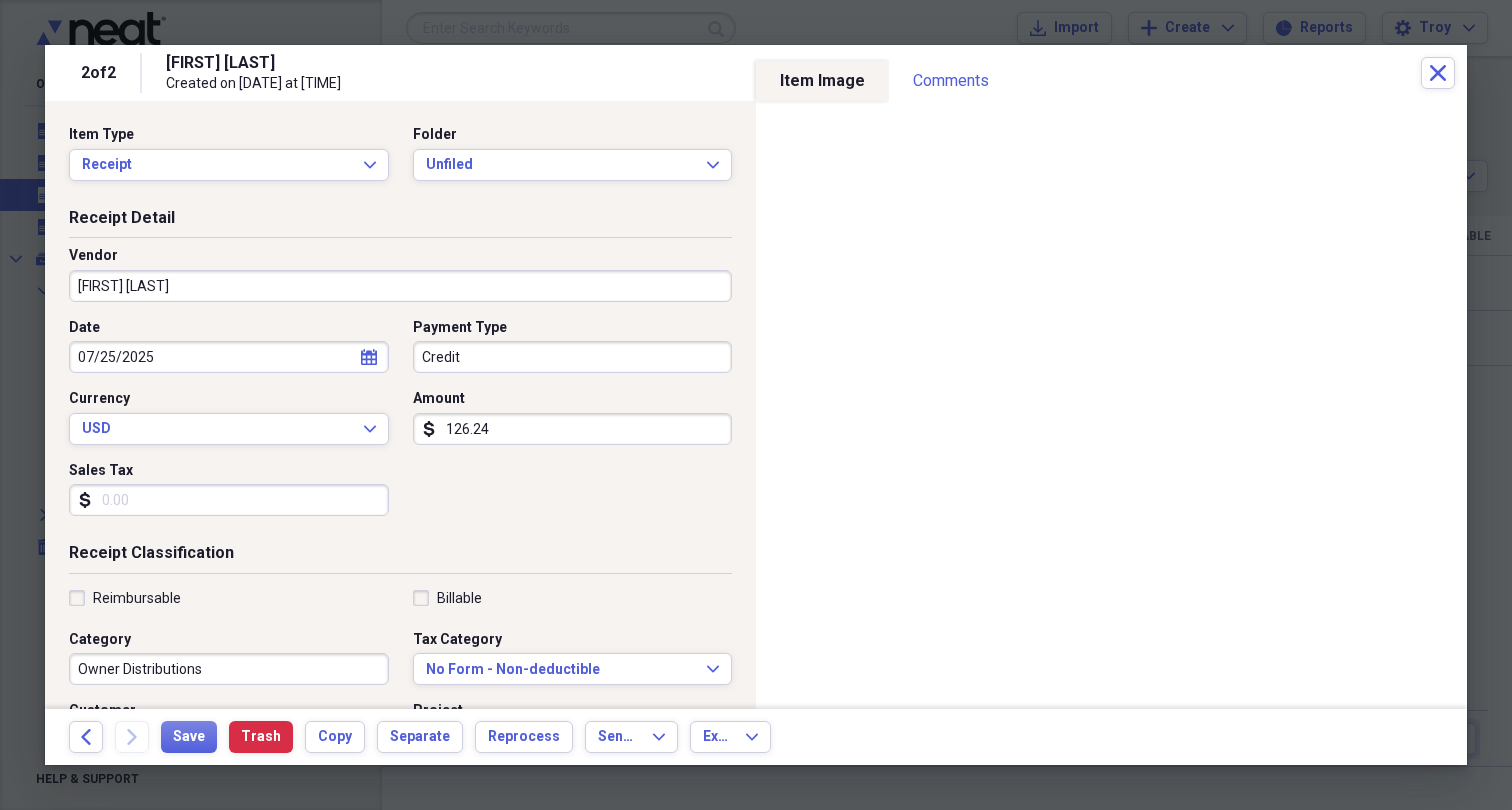 type on "1262.41" 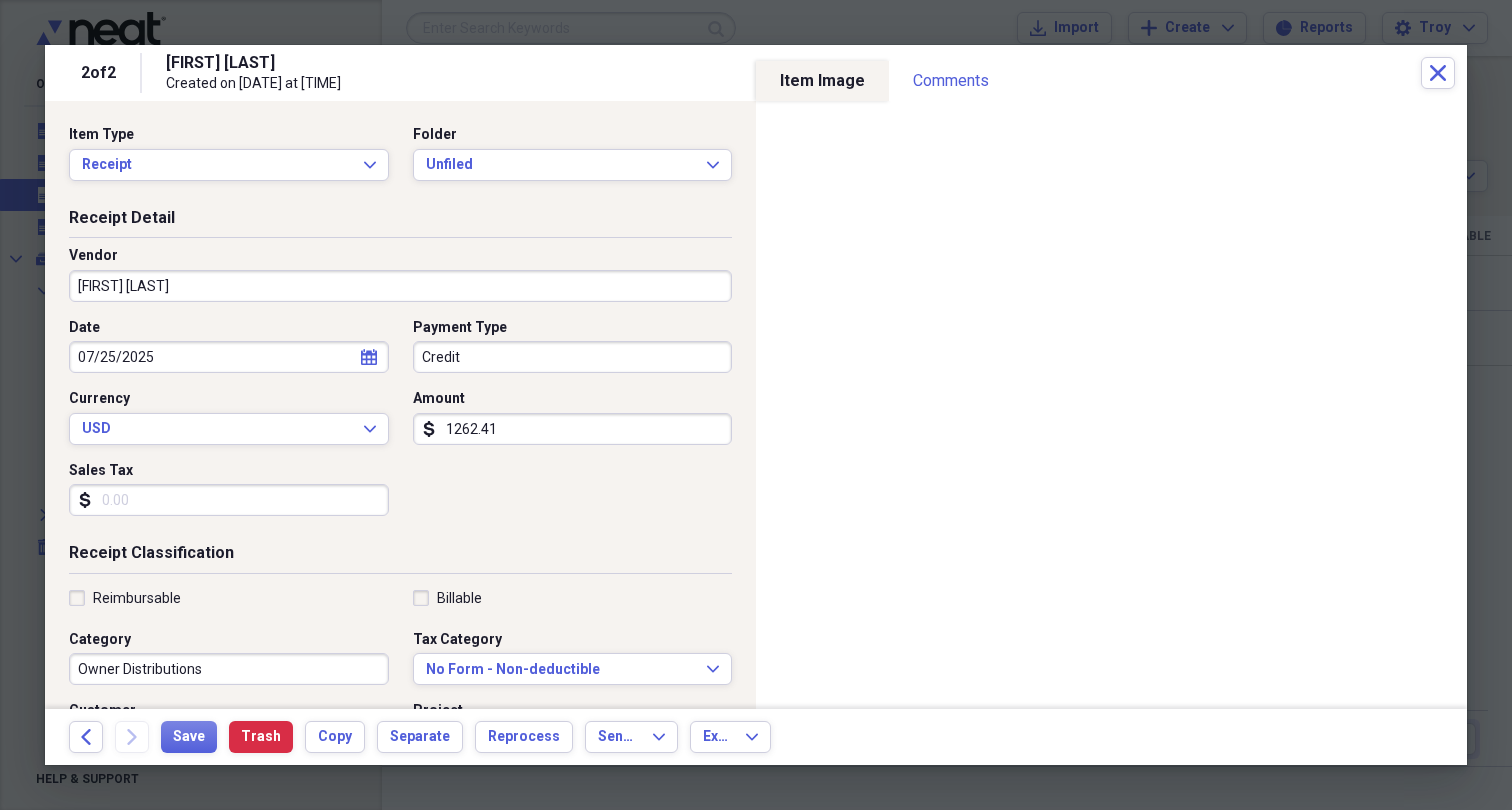 click on "[FIRST] [LAST]" at bounding box center (400, 286) 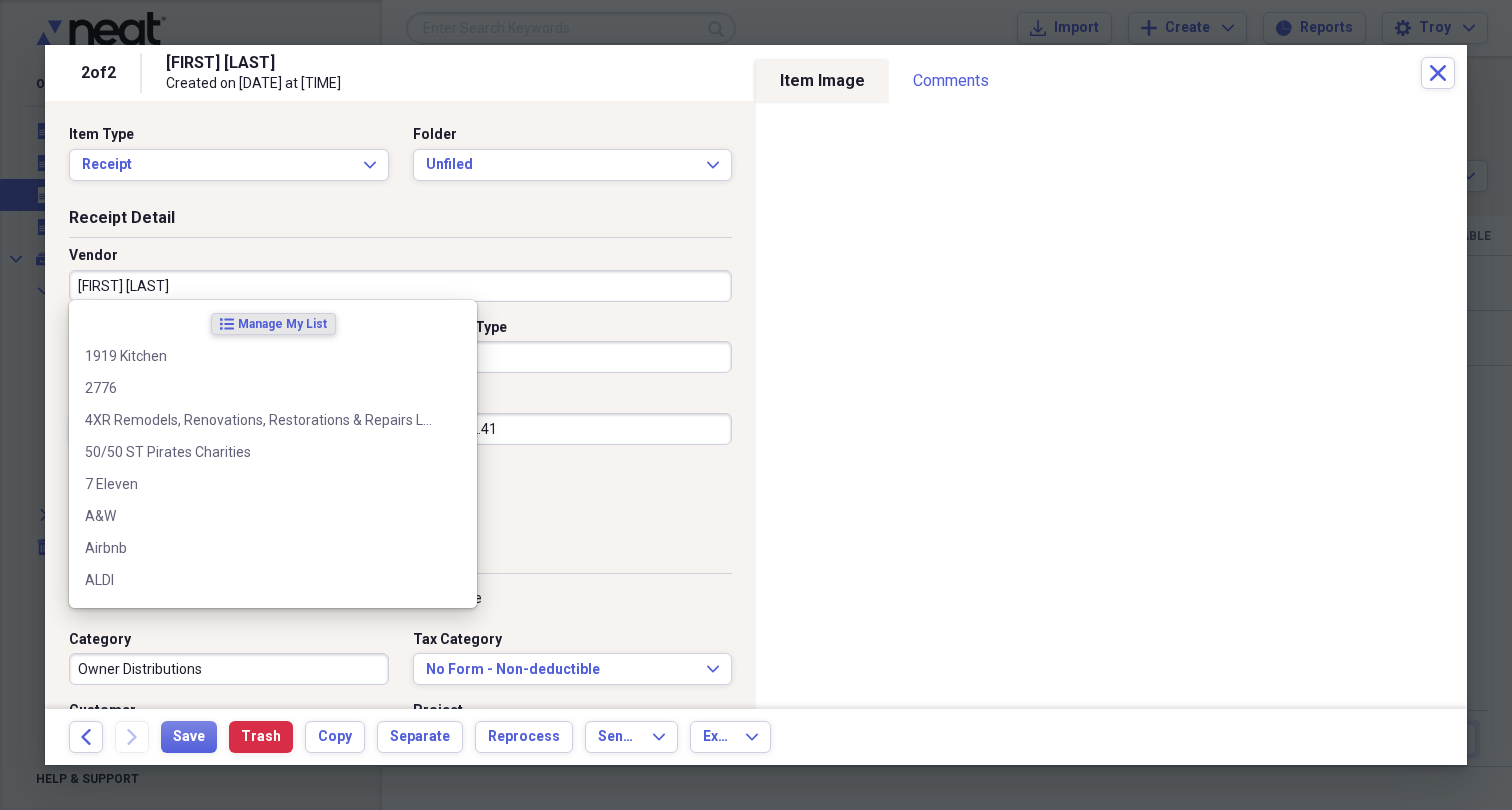 drag, startPoint x: 177, startPoint y: 284, endPoint x: 44, endPoint y: 279, distance: 133.09395 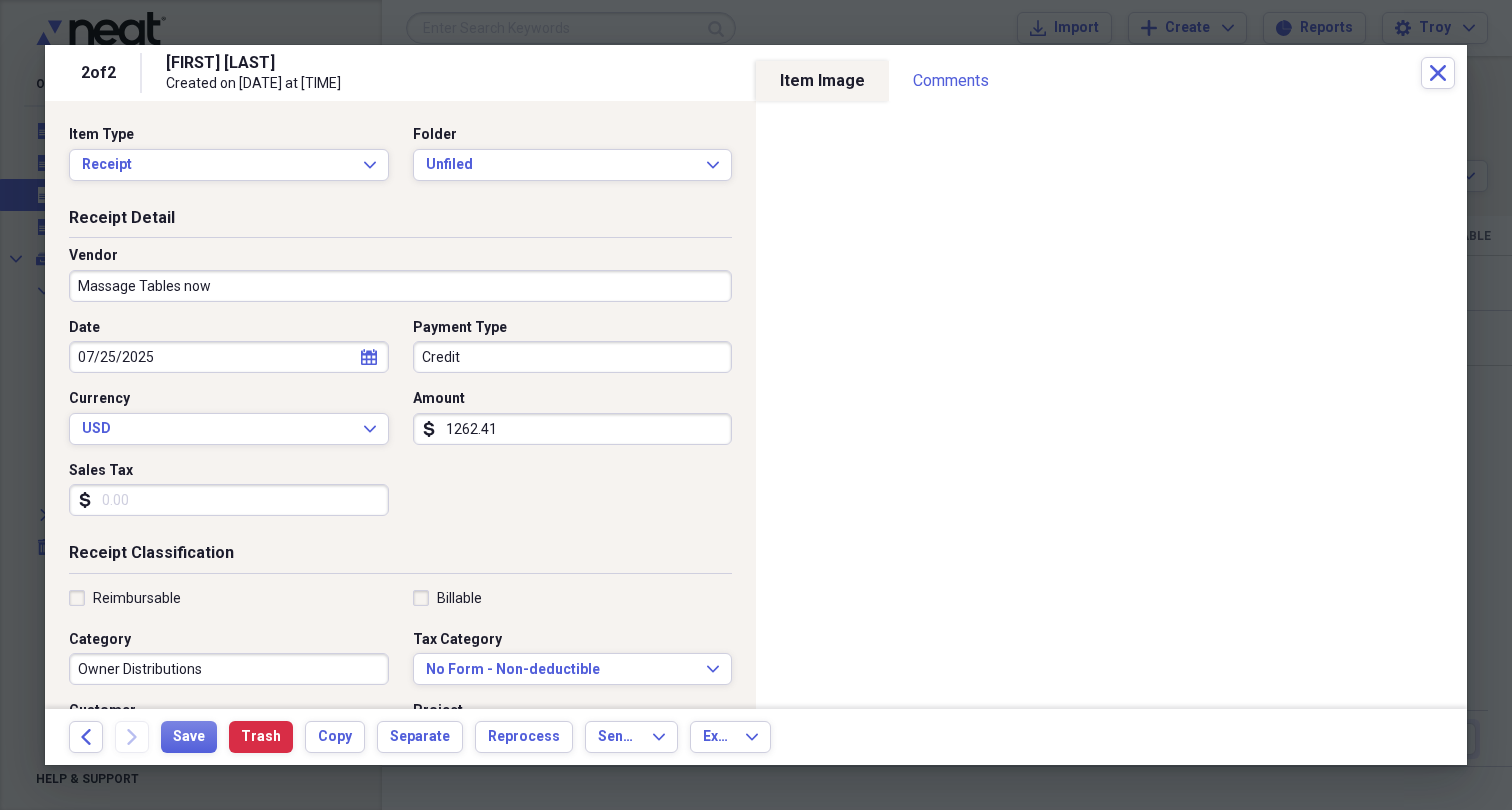 type on "Massage Tables now" 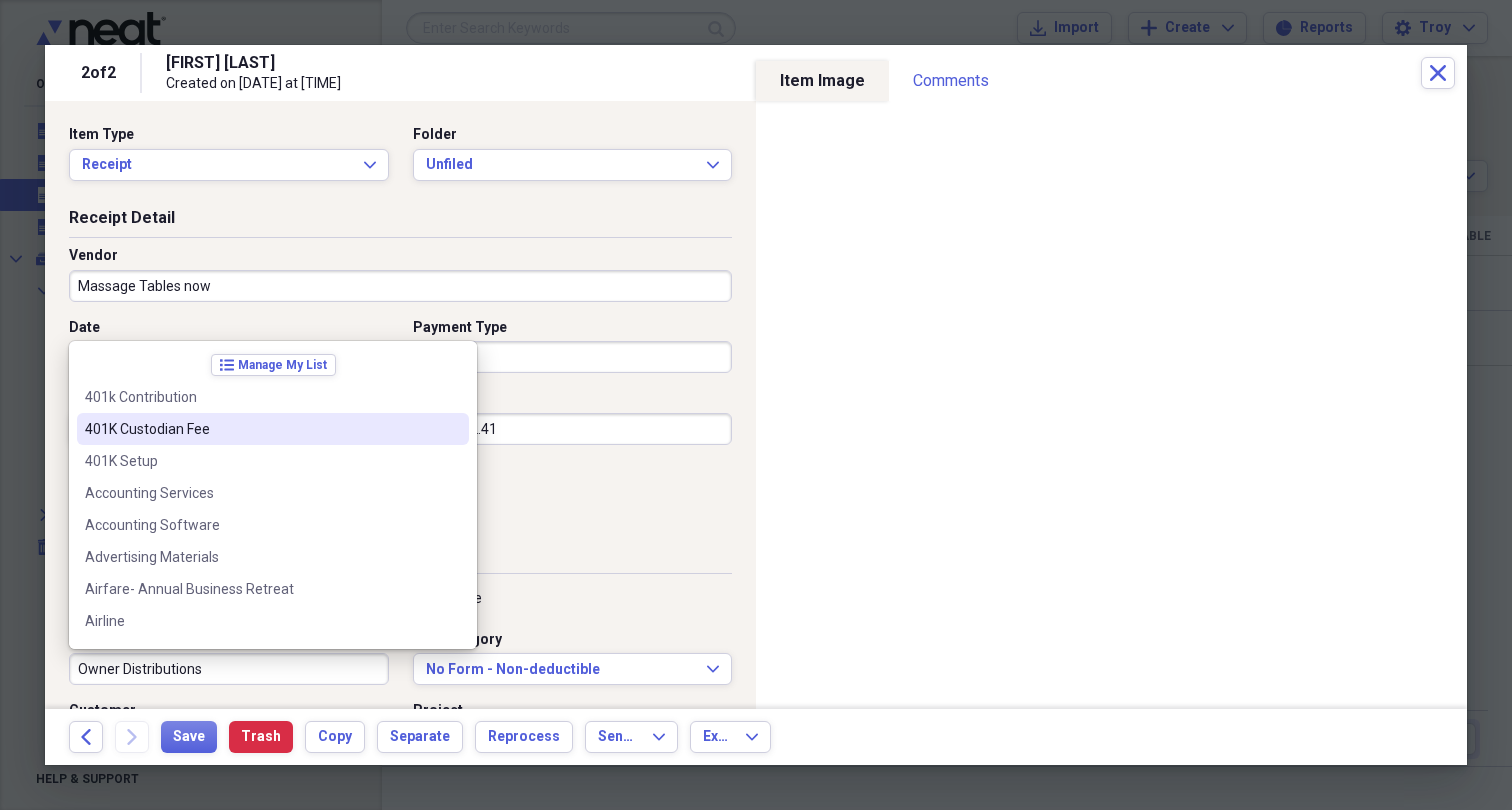 scroll, scrollTop: 0, scrollLeft: 0, axis: both 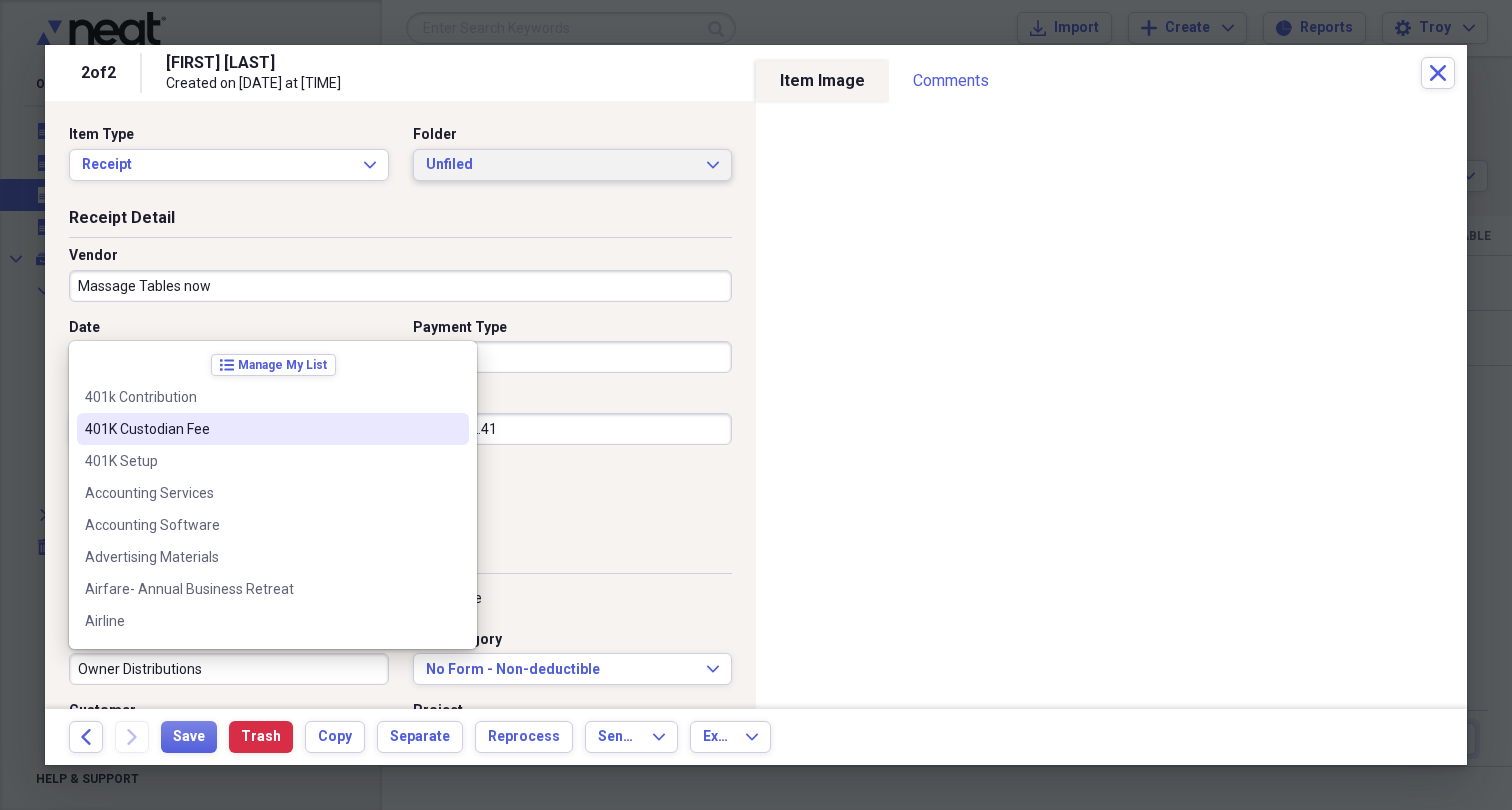 click on "Unfiled" at bounding box center (561, 165) 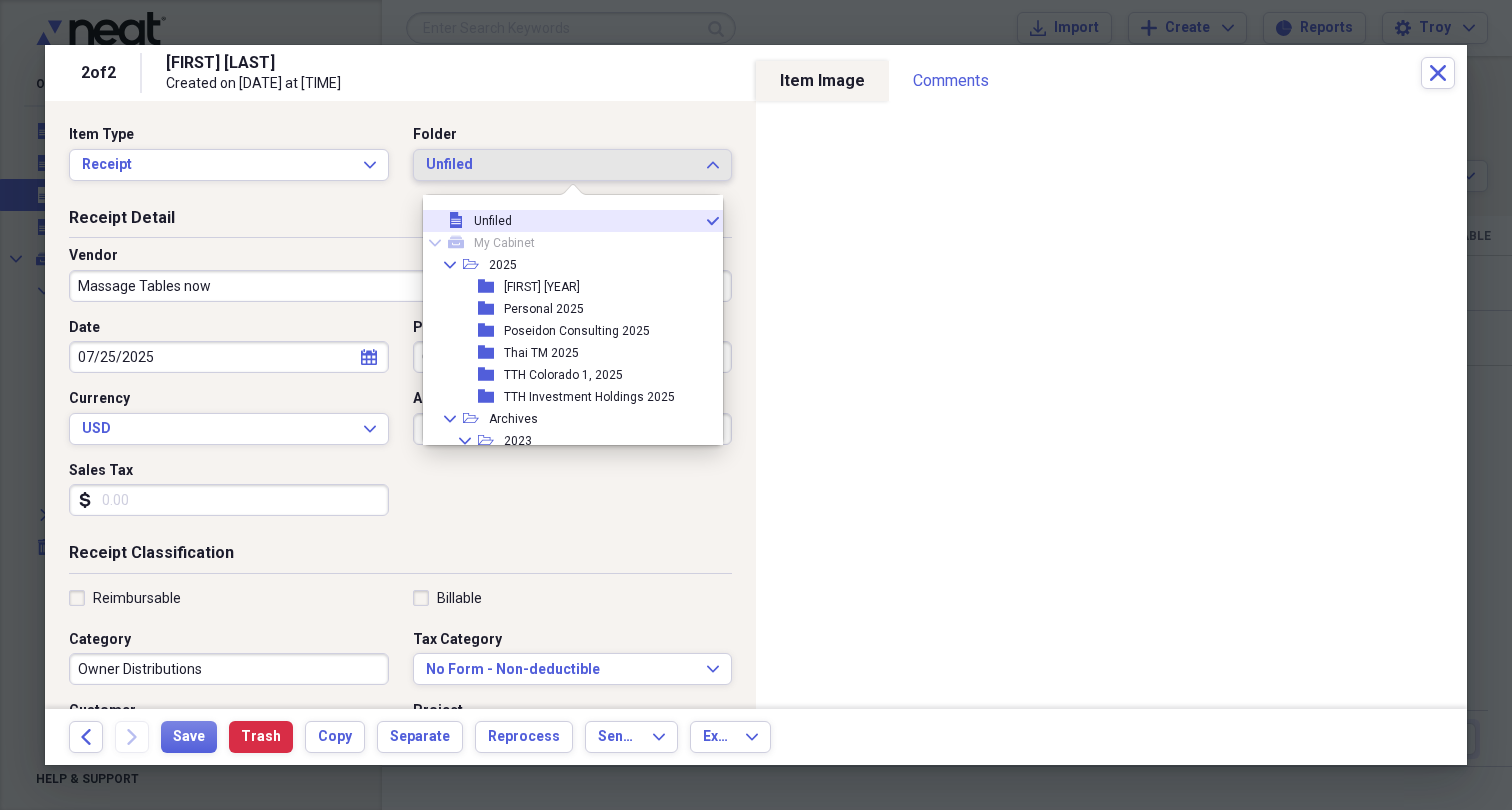 click on "Unfiled" at bounding box center (493, 221) 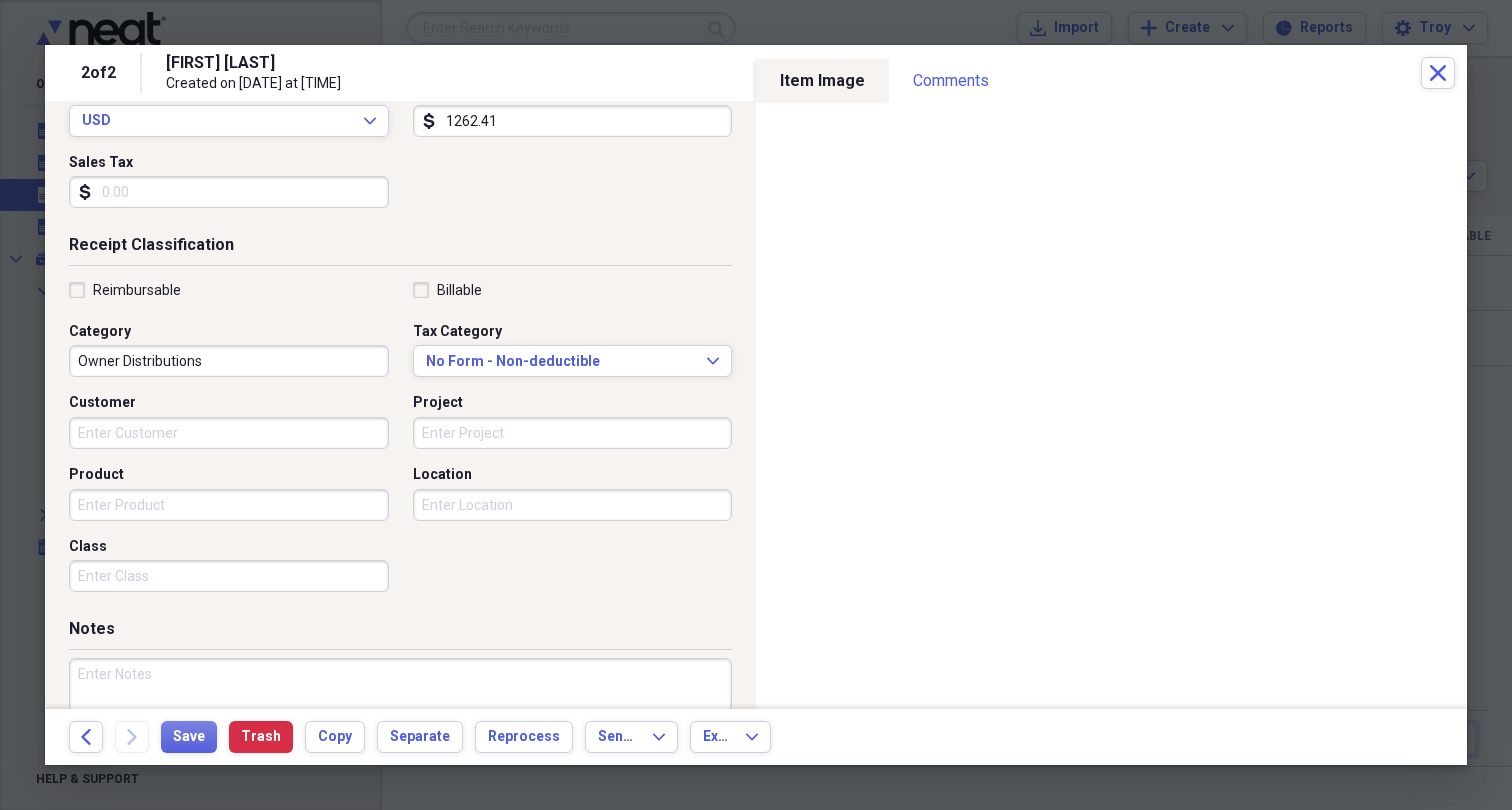 scroll, scrollTop: 324, scrollLeft: 0, axis: vertical 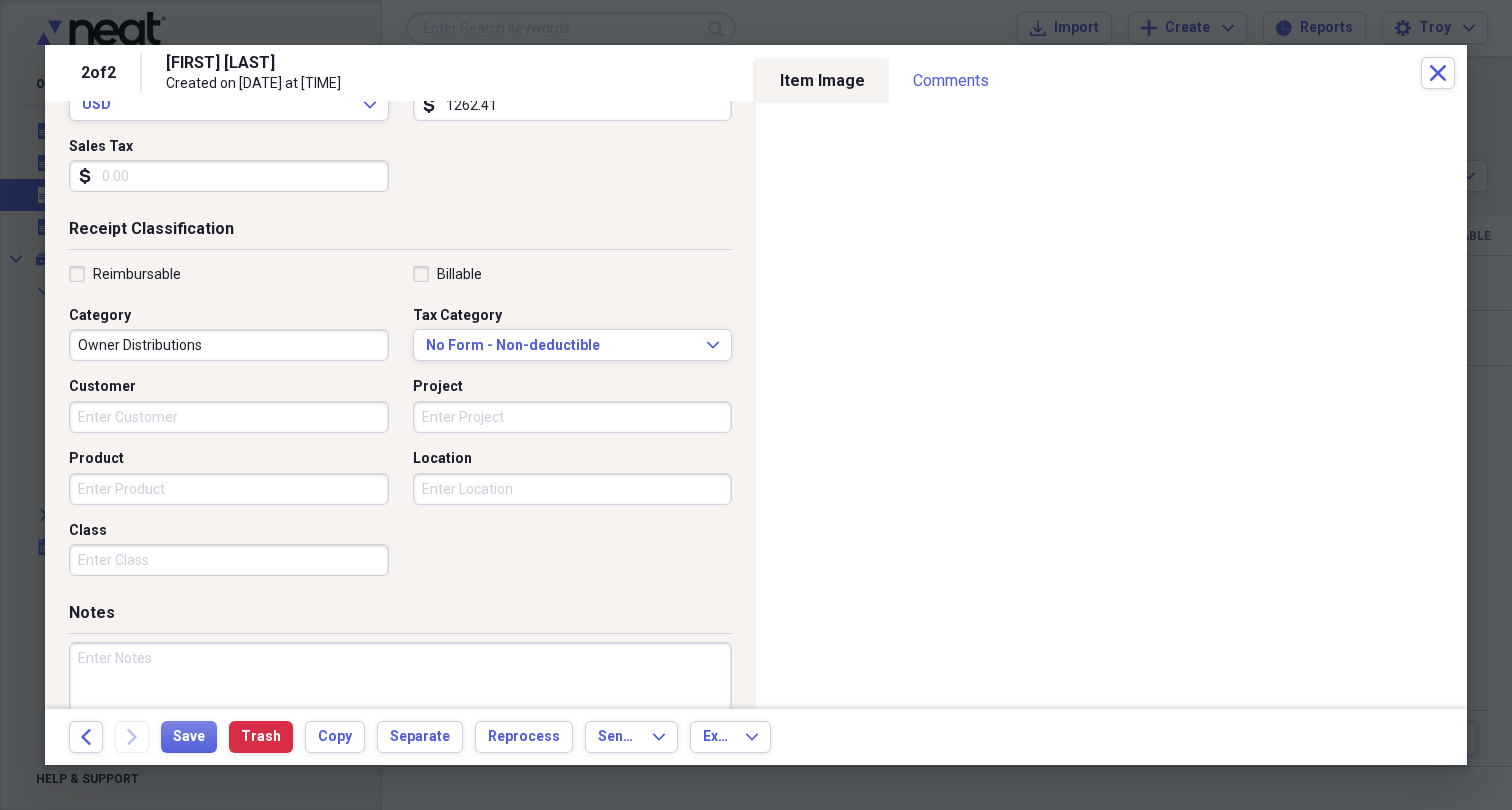 click on "Owner Distributions" at bounding box center [229, 345] 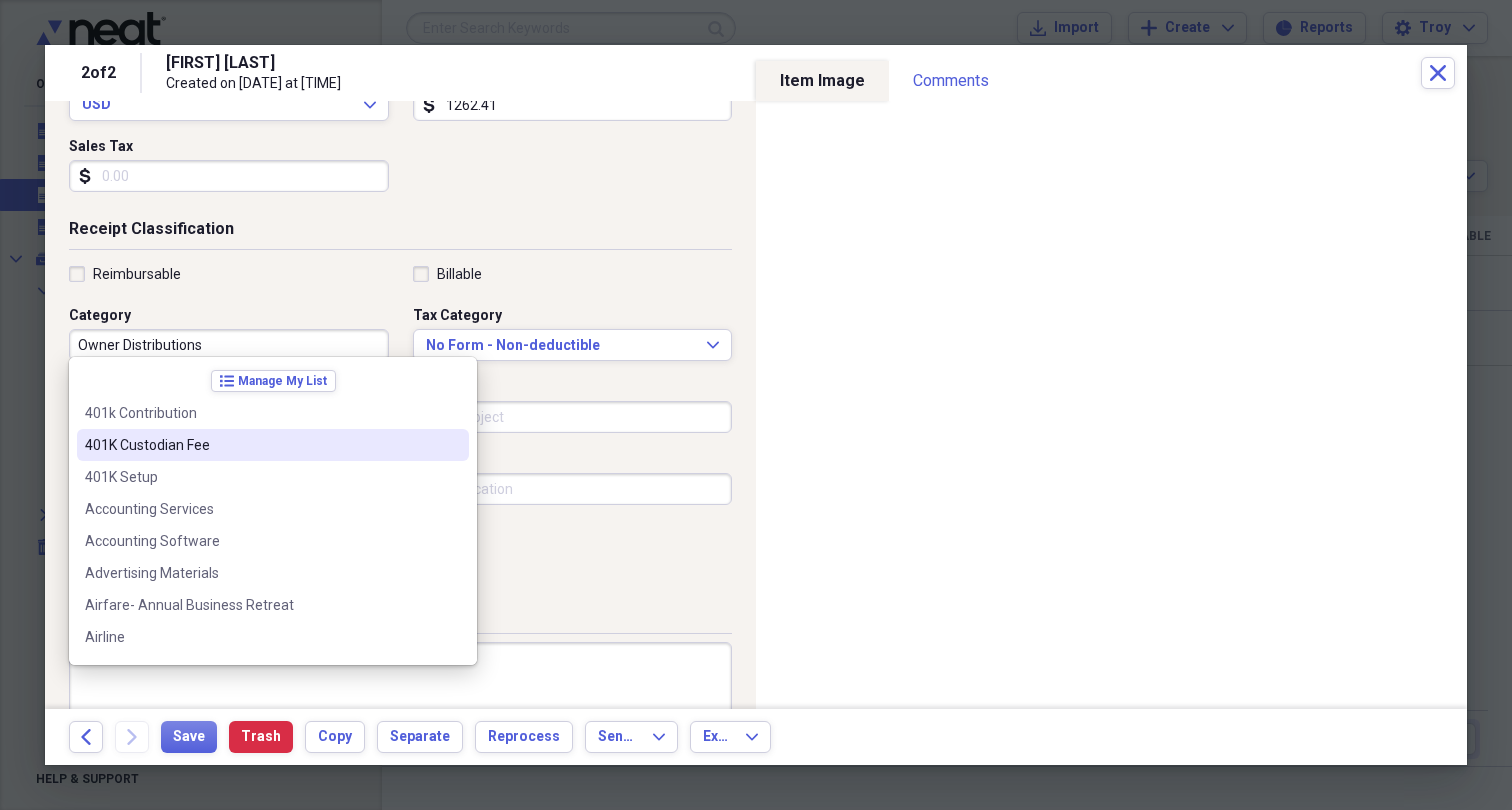 drag, startPoint x: 235, startPoint y: 343, endPoint x: 48, endPoint y: 335, distance: 187.17105 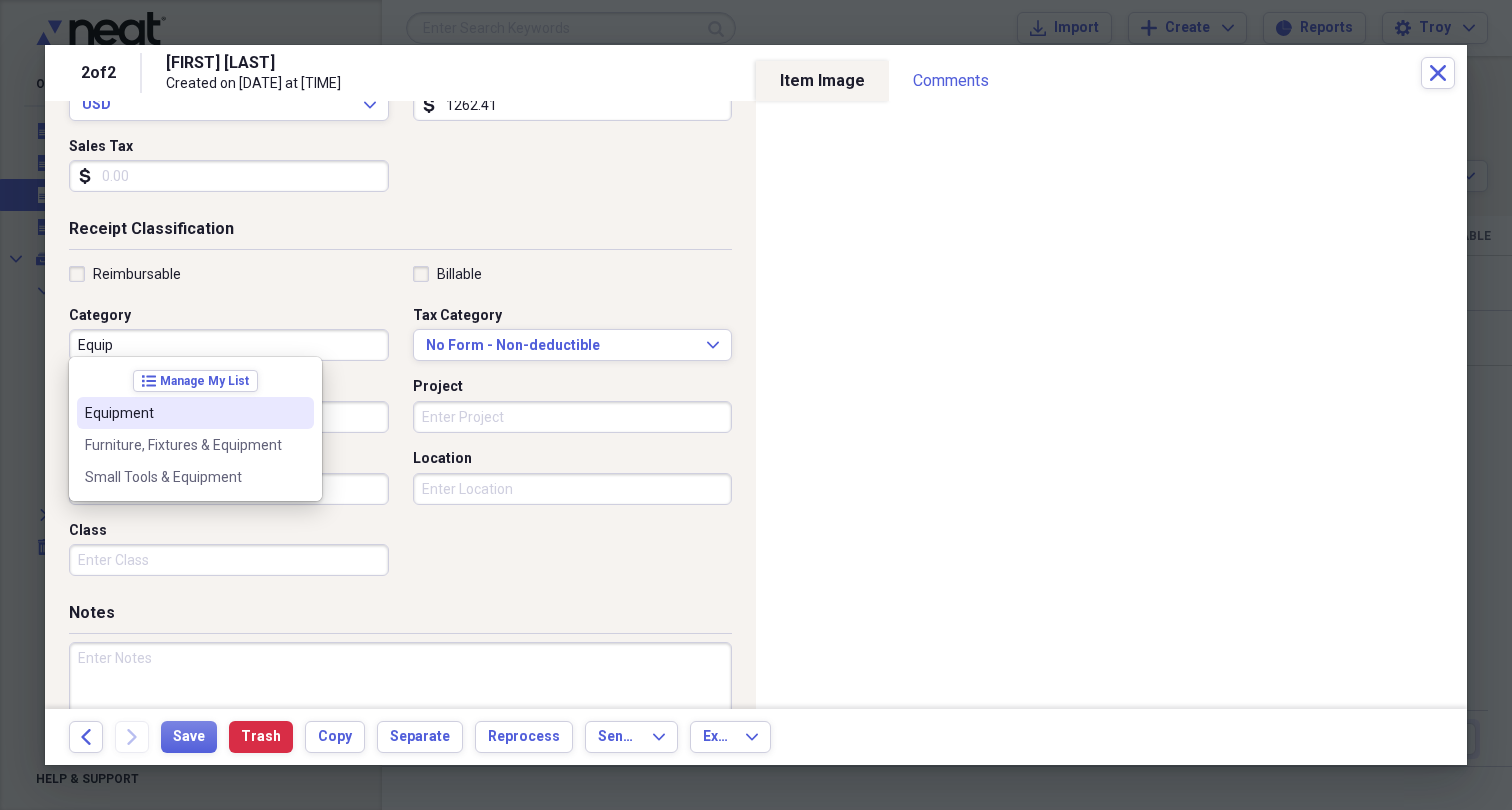 click on "Equipment" at bounding box center (183, 413) 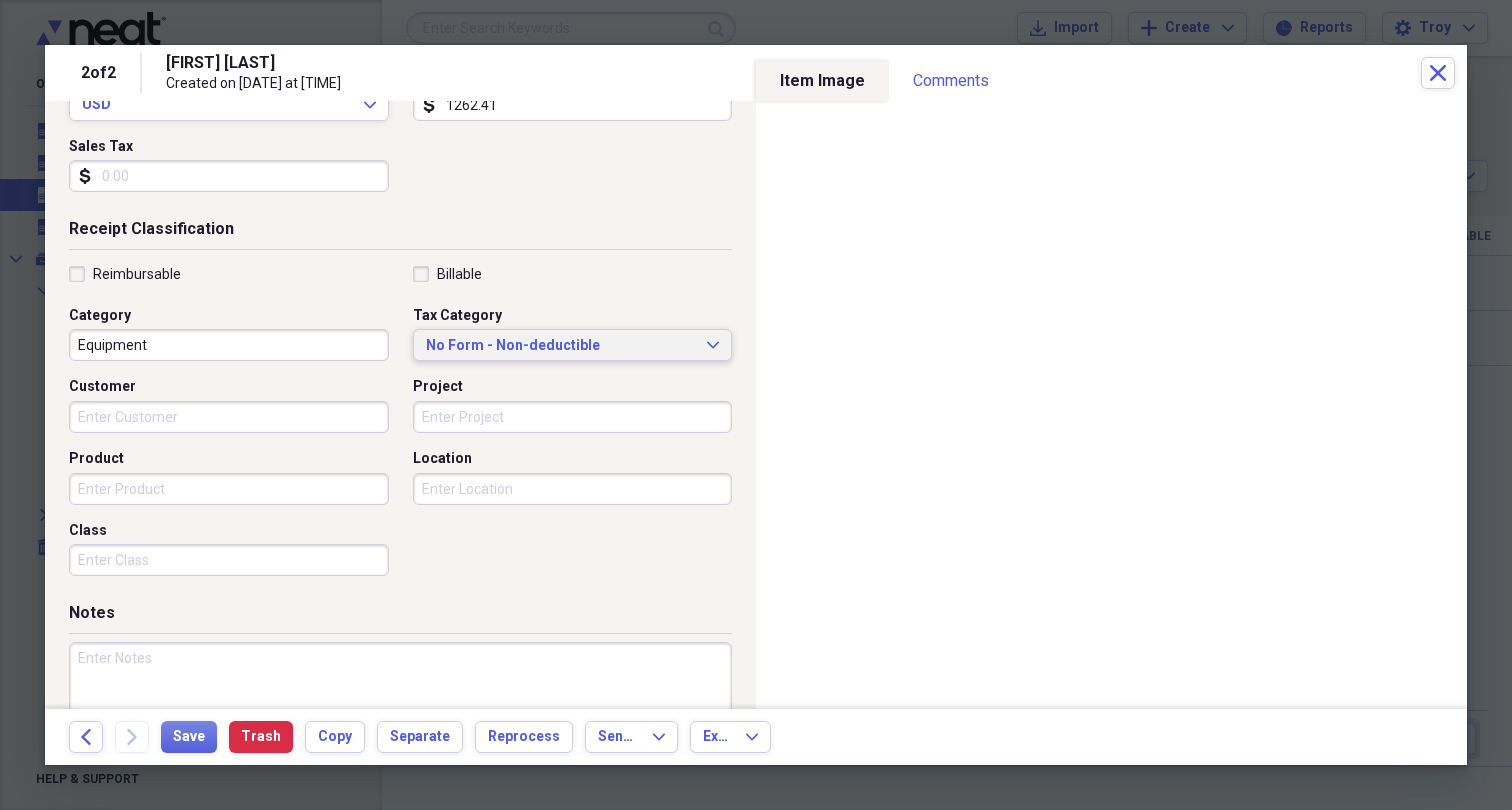 click on "No Form - Non-deductible" at bounding box center [561, 346] 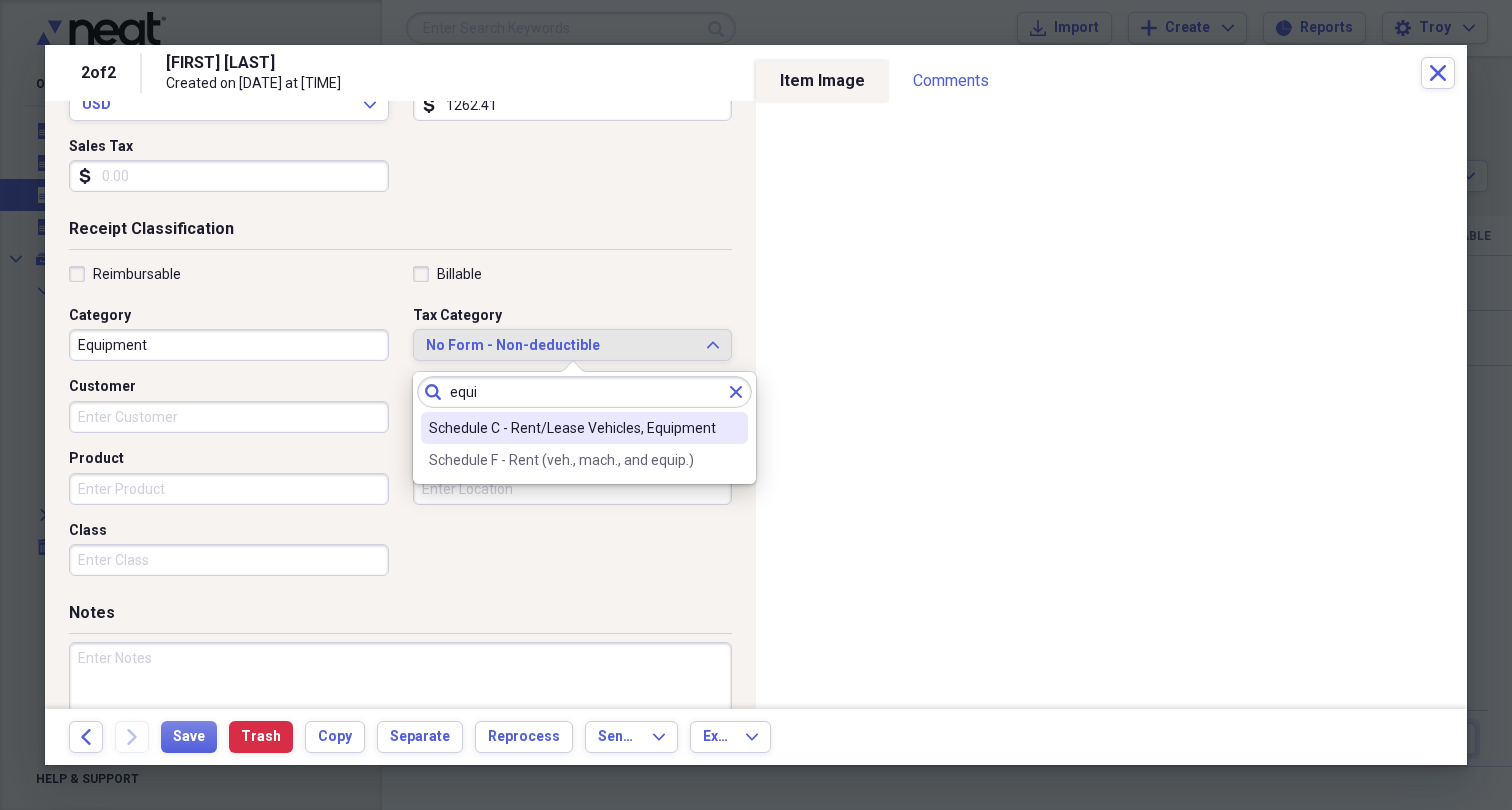 type on "equi" 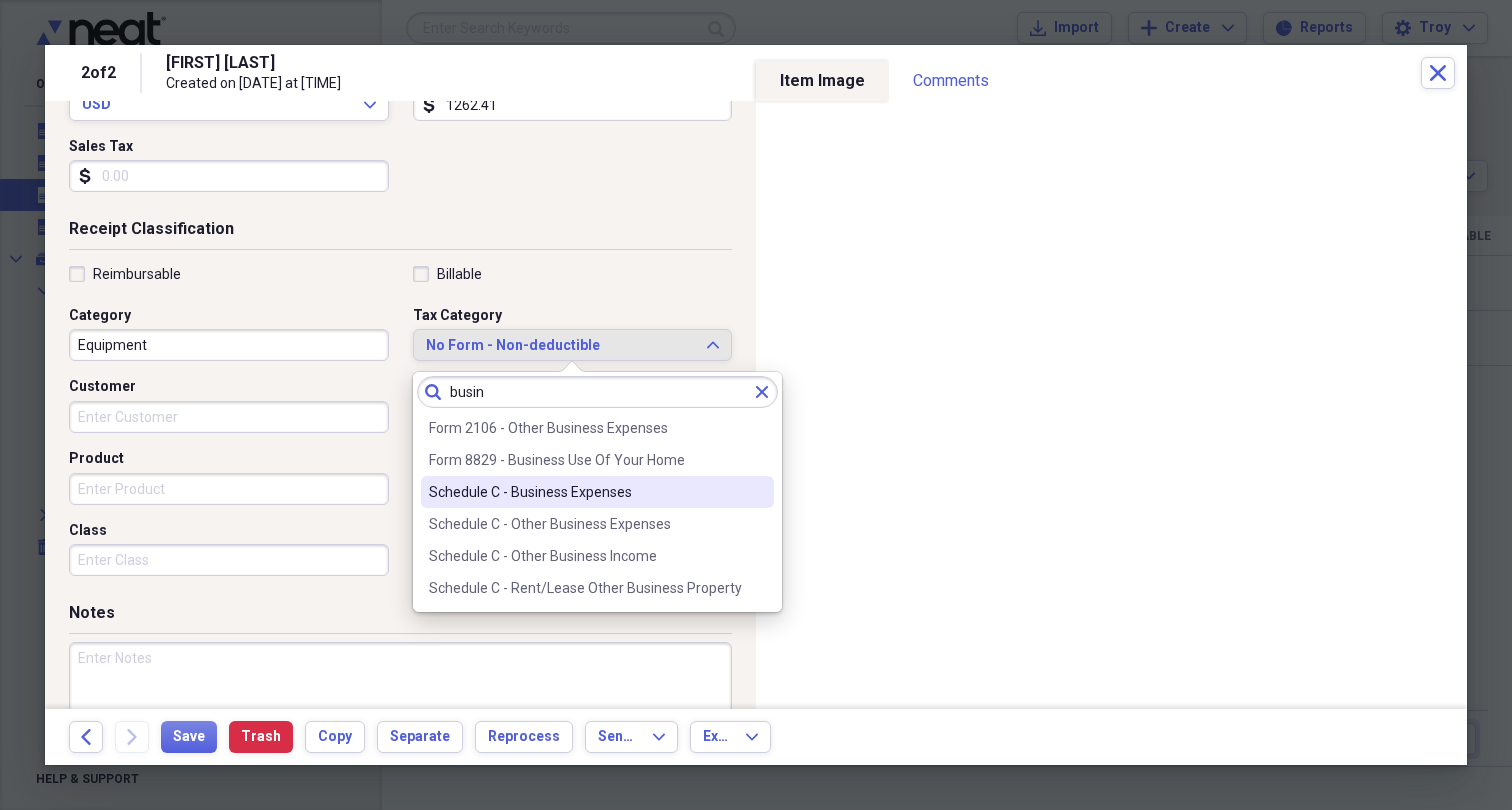 type on "busin" 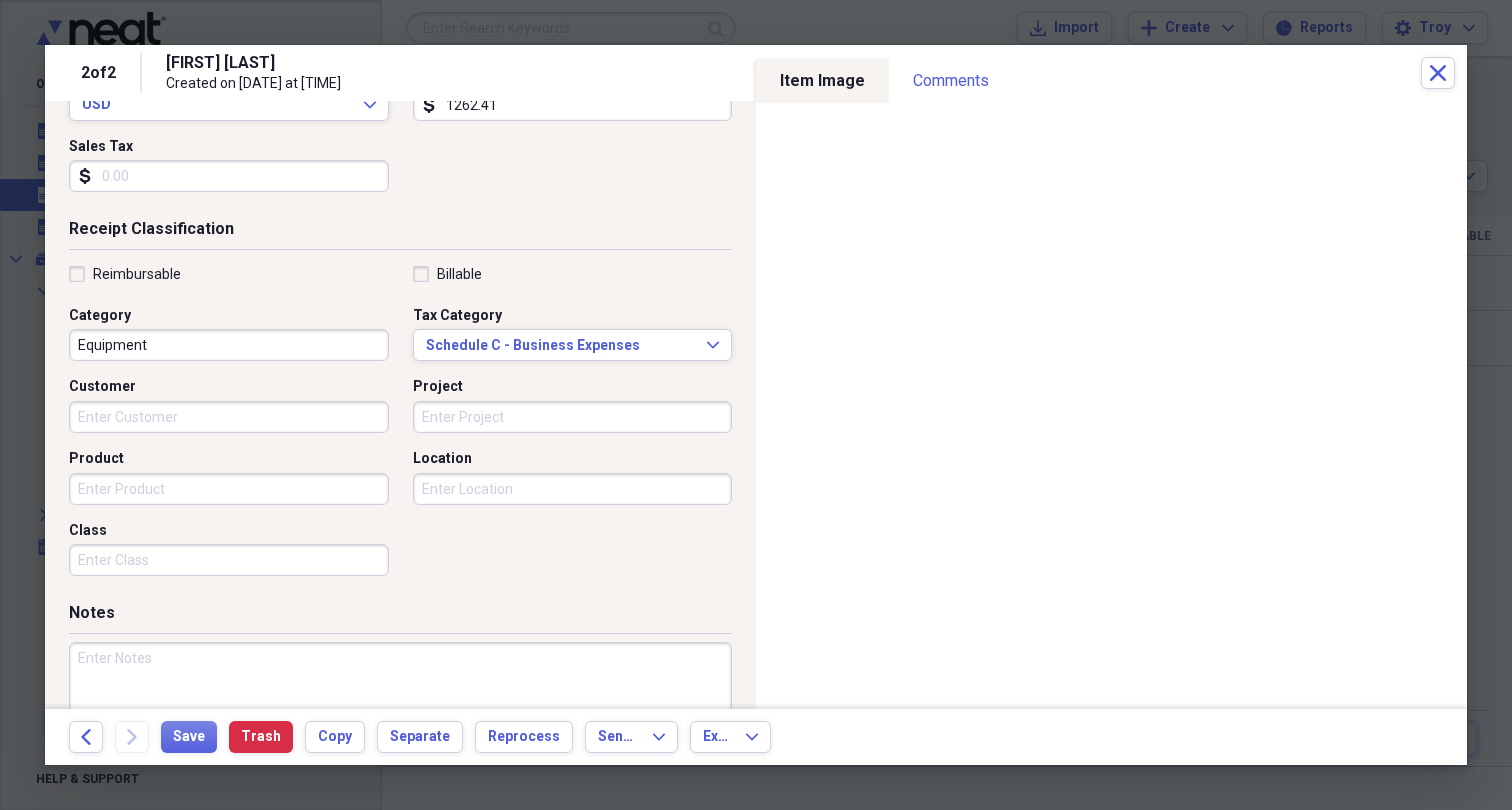 click on "Billable" at bounding box center (573, 274) 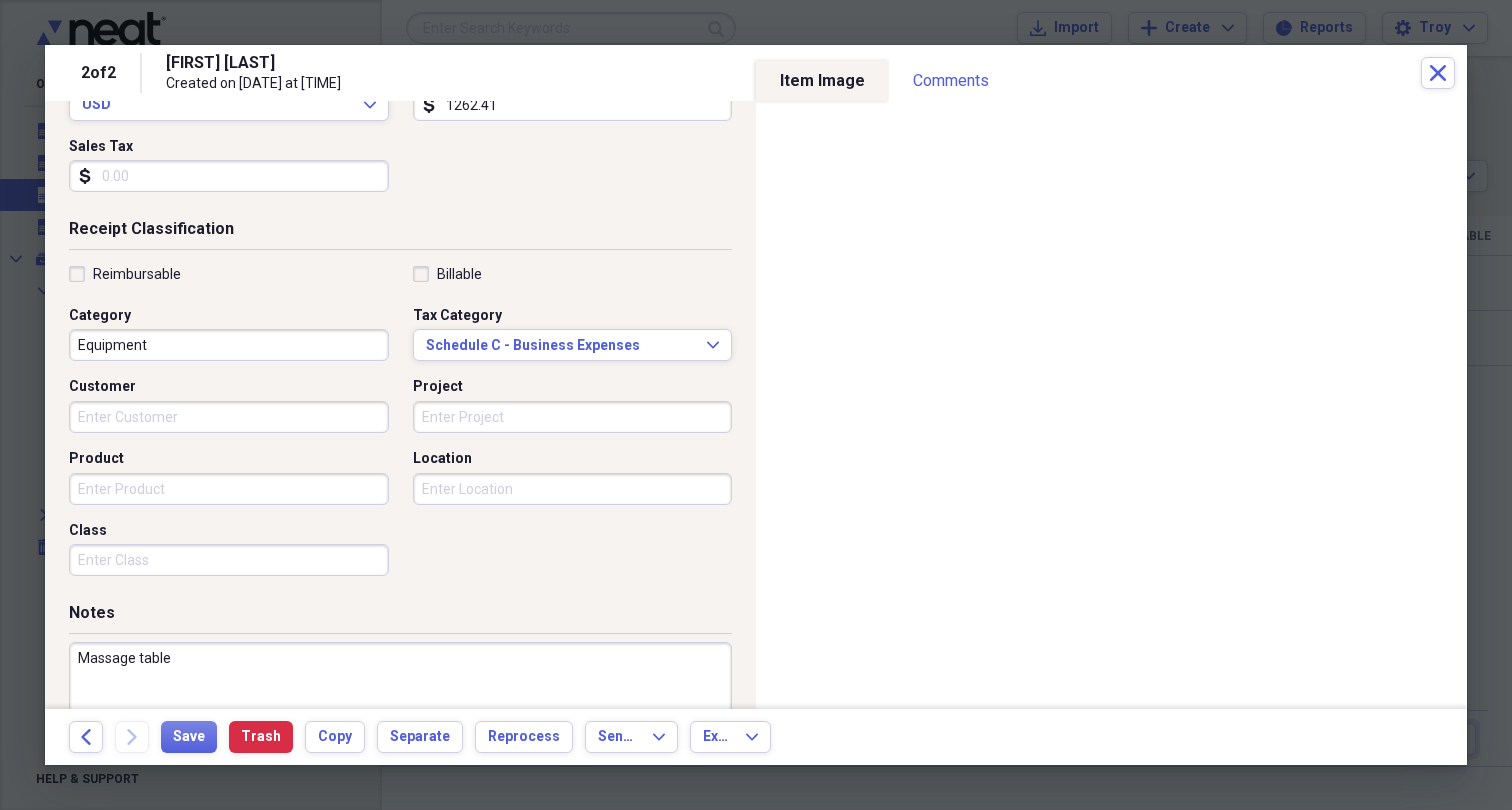 click on "Massage table" at bounding box center [400, 707] 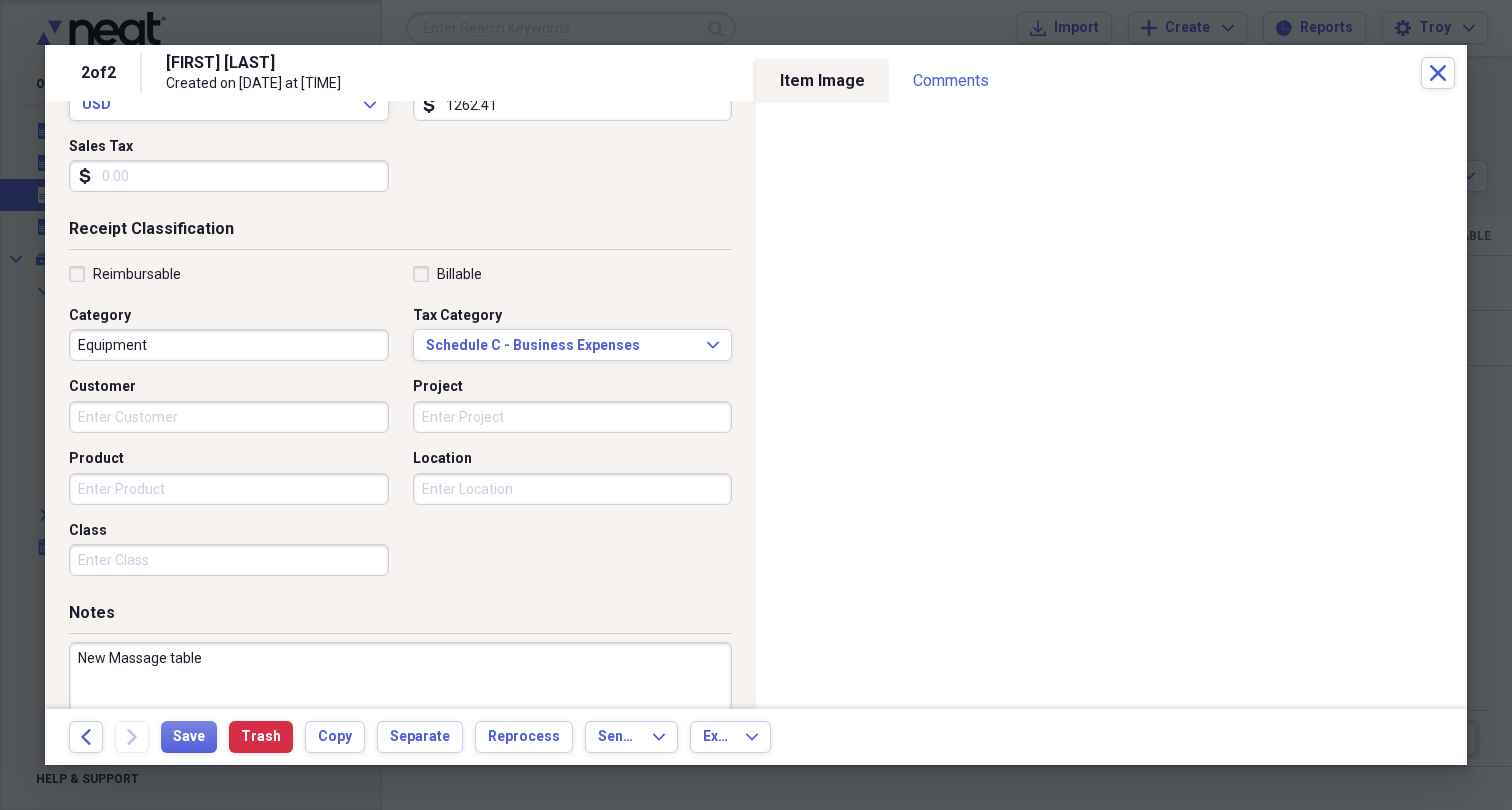 click on "New Massage table" at bounding box center [400, 707] 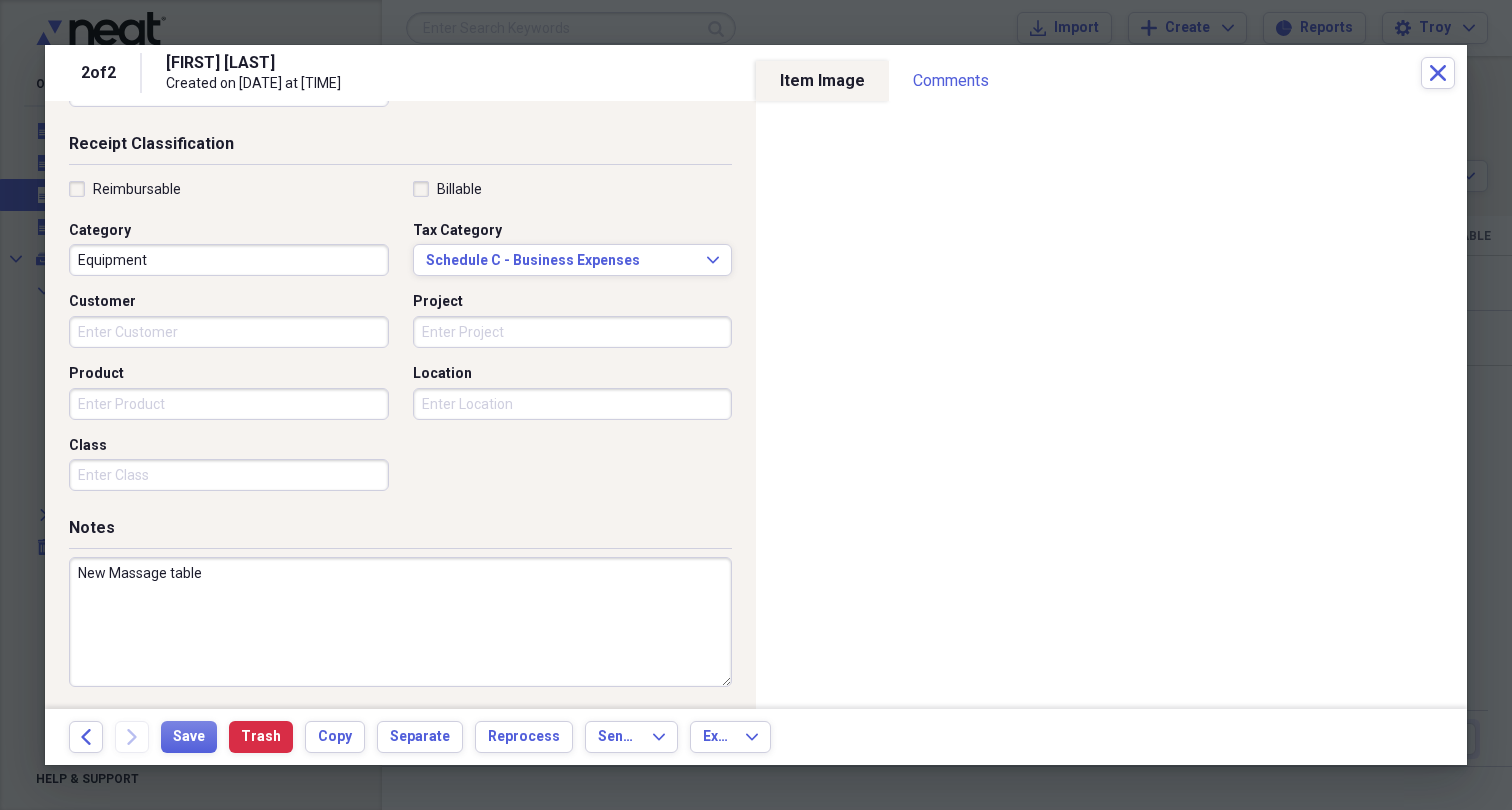 scroll, scrollTop: 406, scrollLeft: 0, axis: vertical 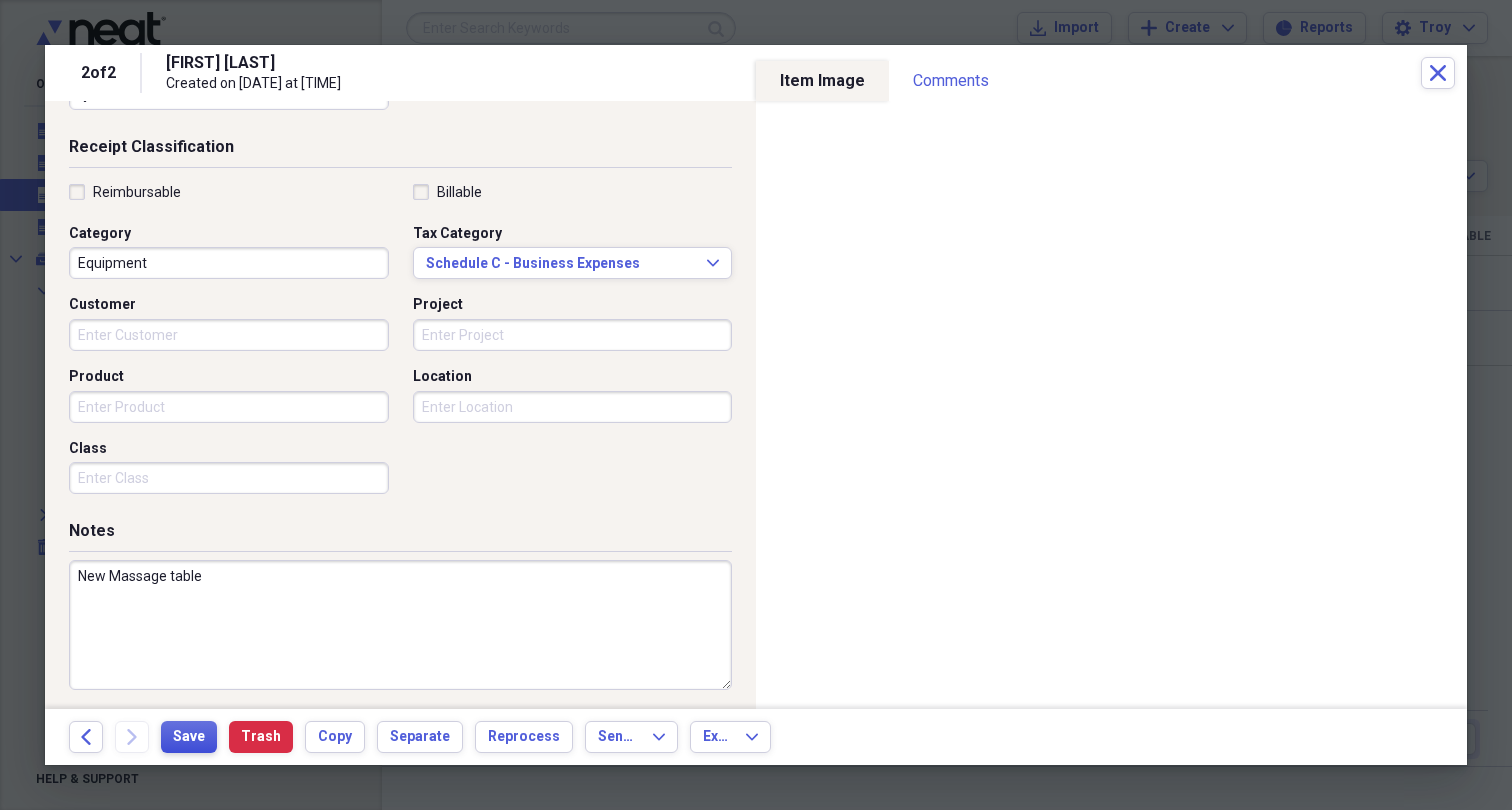 type on "New Massage table" 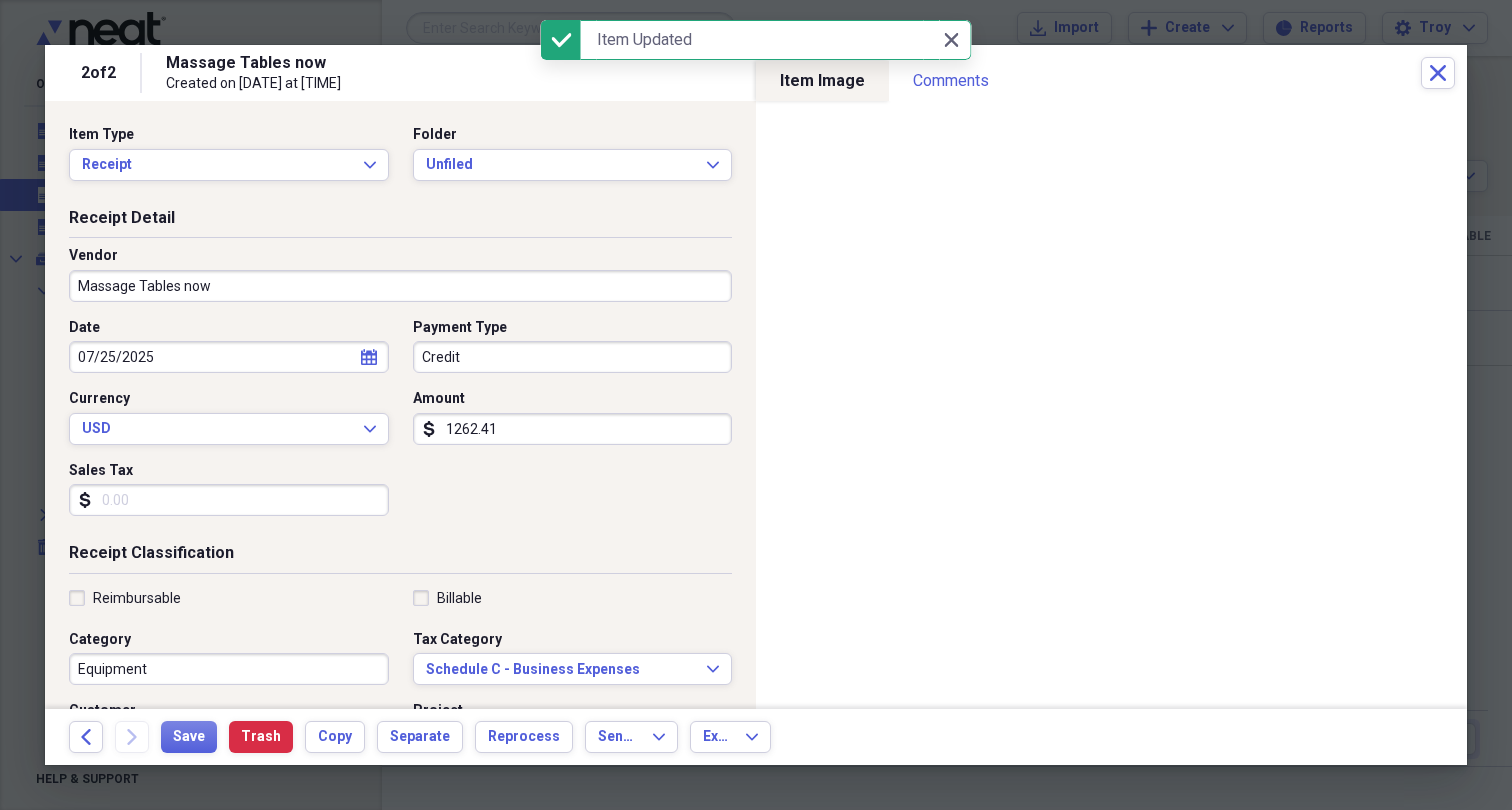scroll, scrollTop: 0, scrollLeft: 0, axis: both 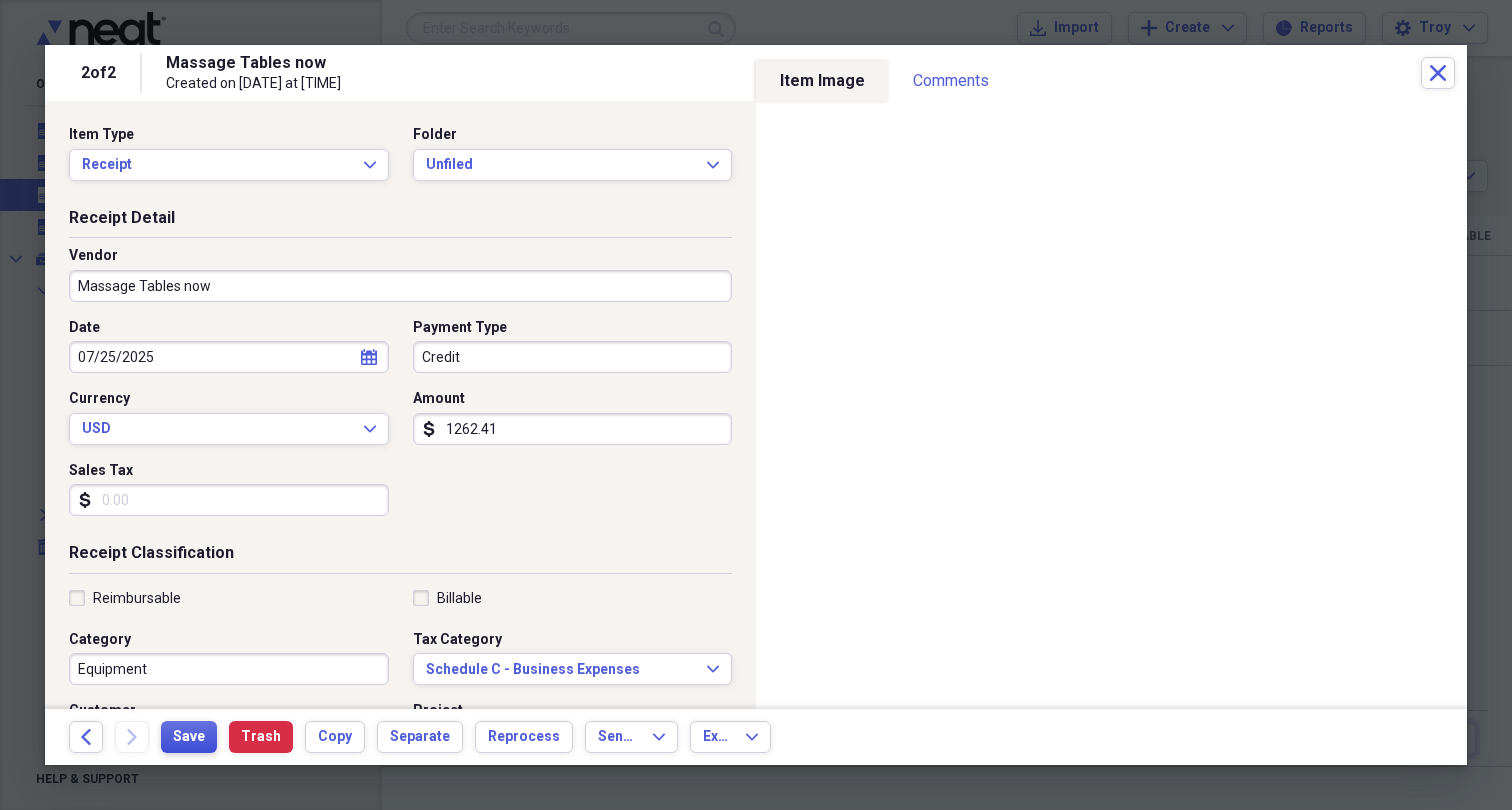 click on "Save" at bounding box center [189, 737] 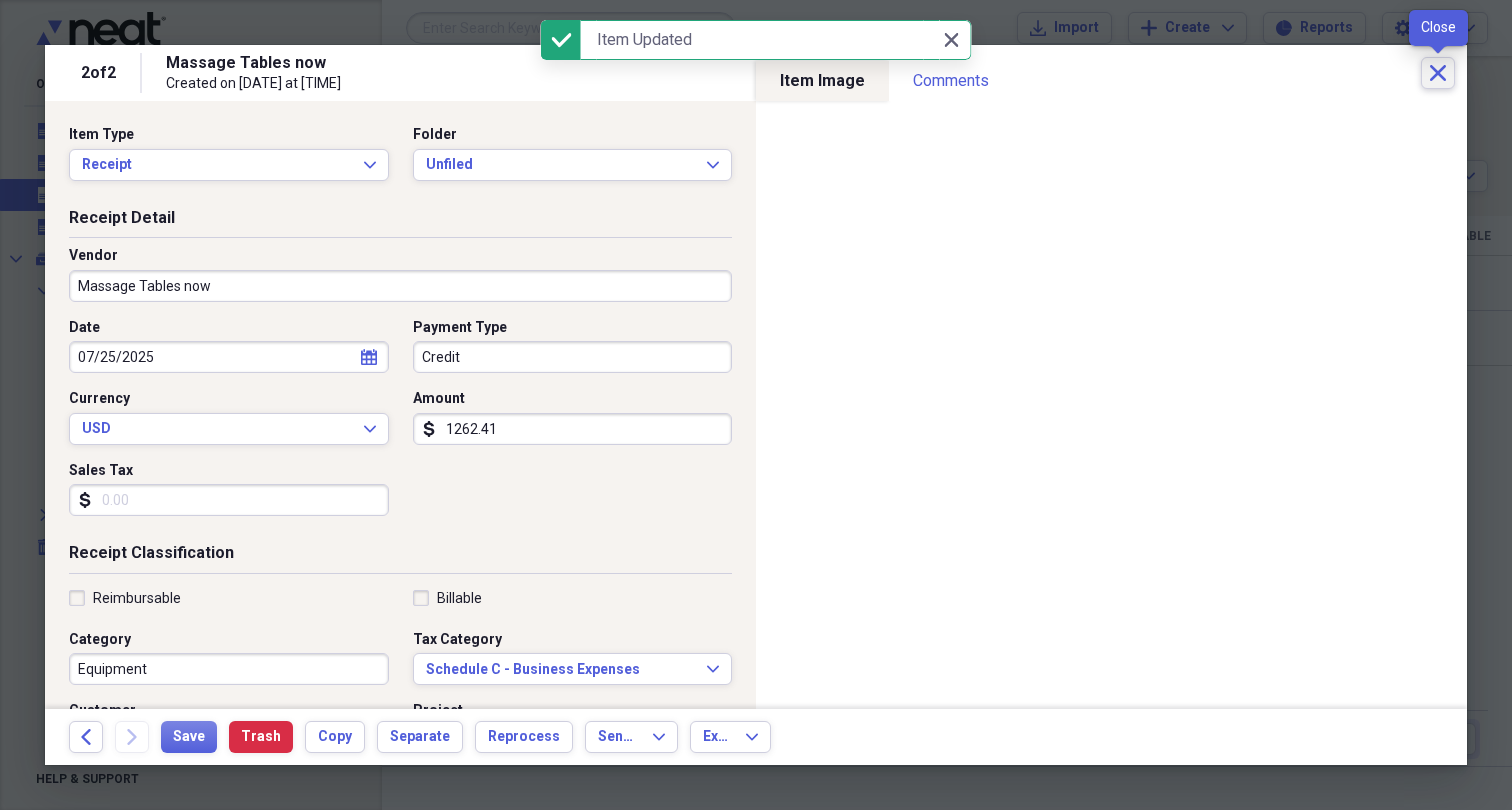 click 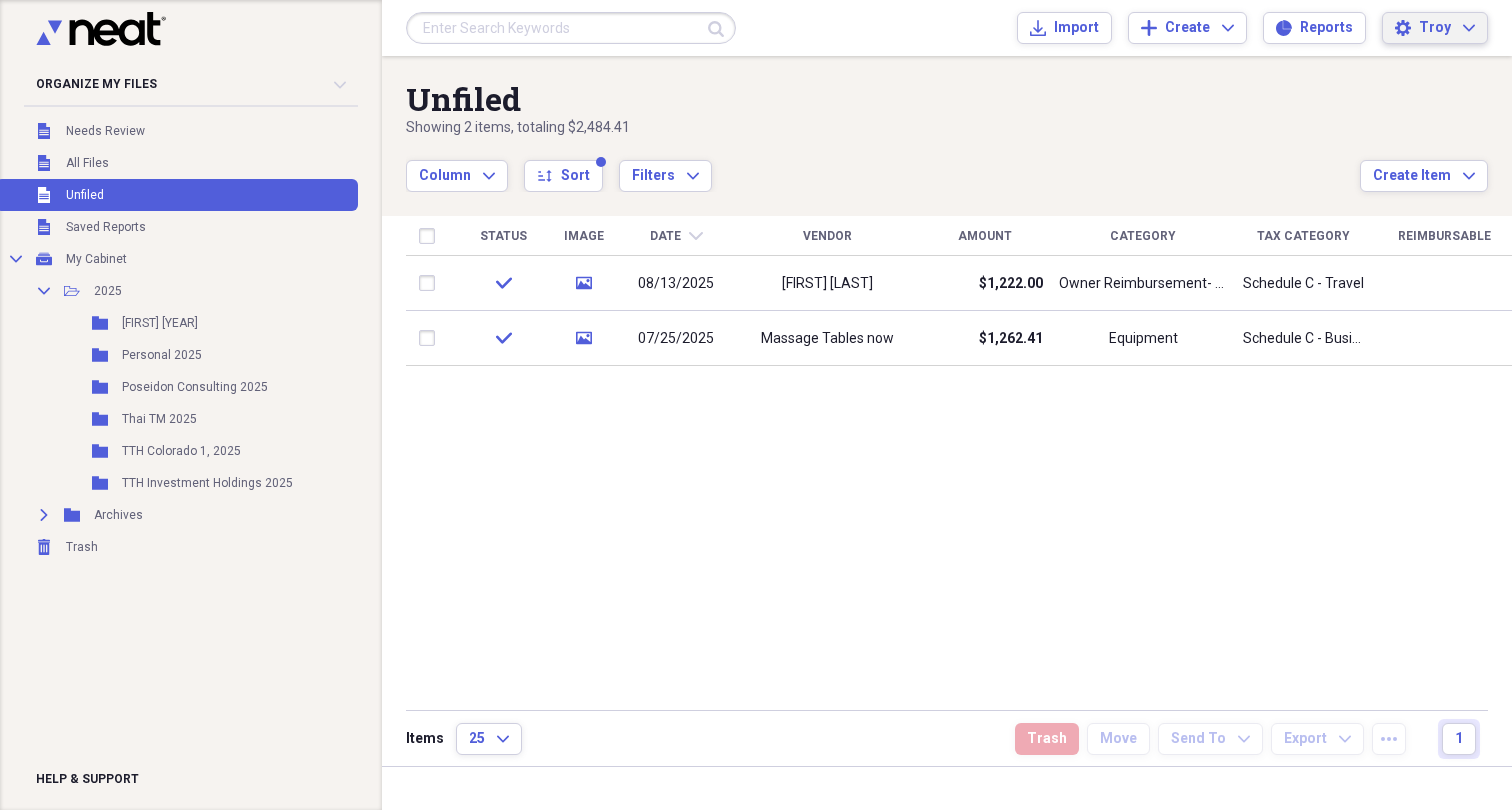 click on "Expand" 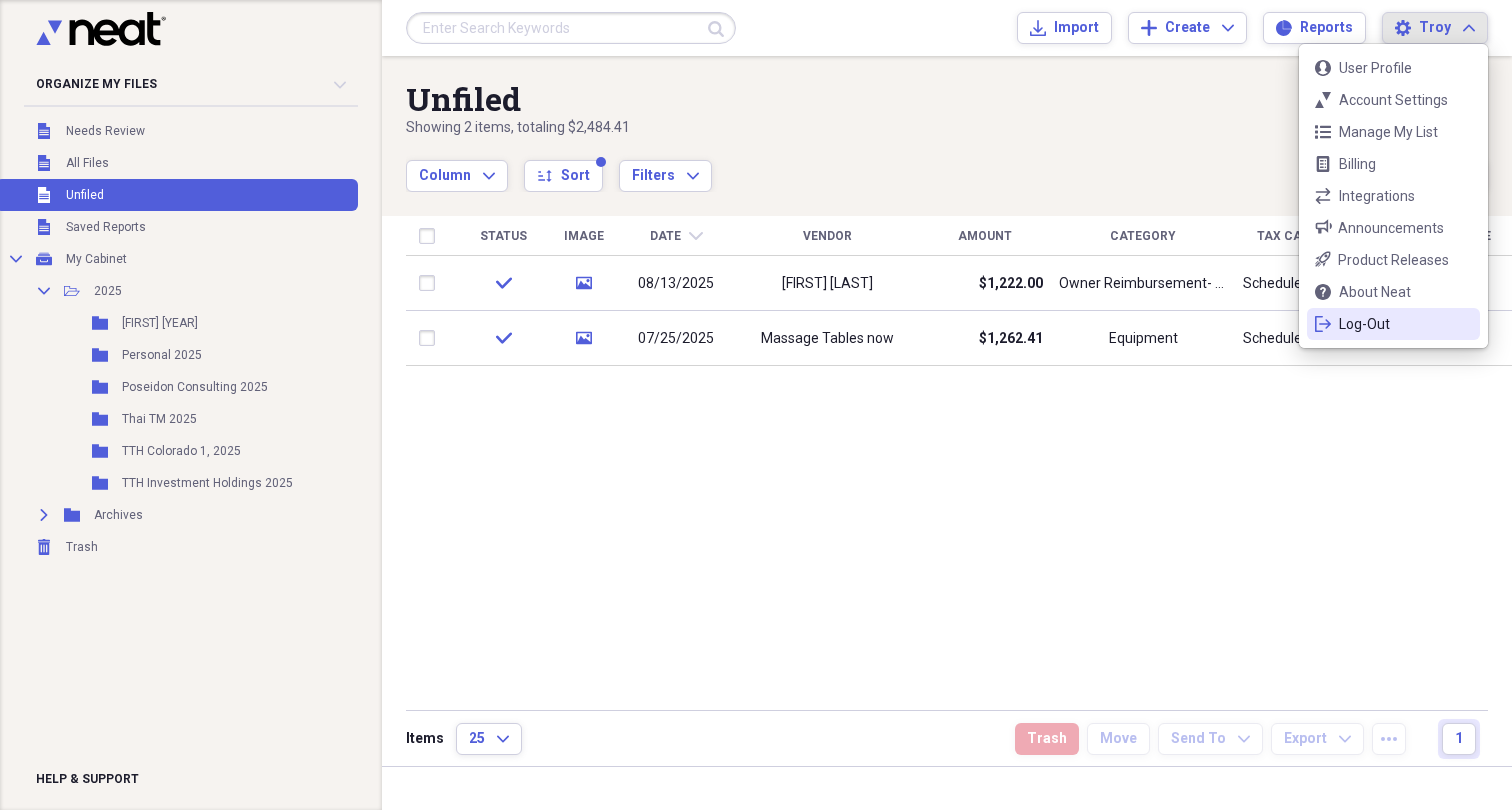 click on "Log-Out" at bounding box center (1393, 324) 